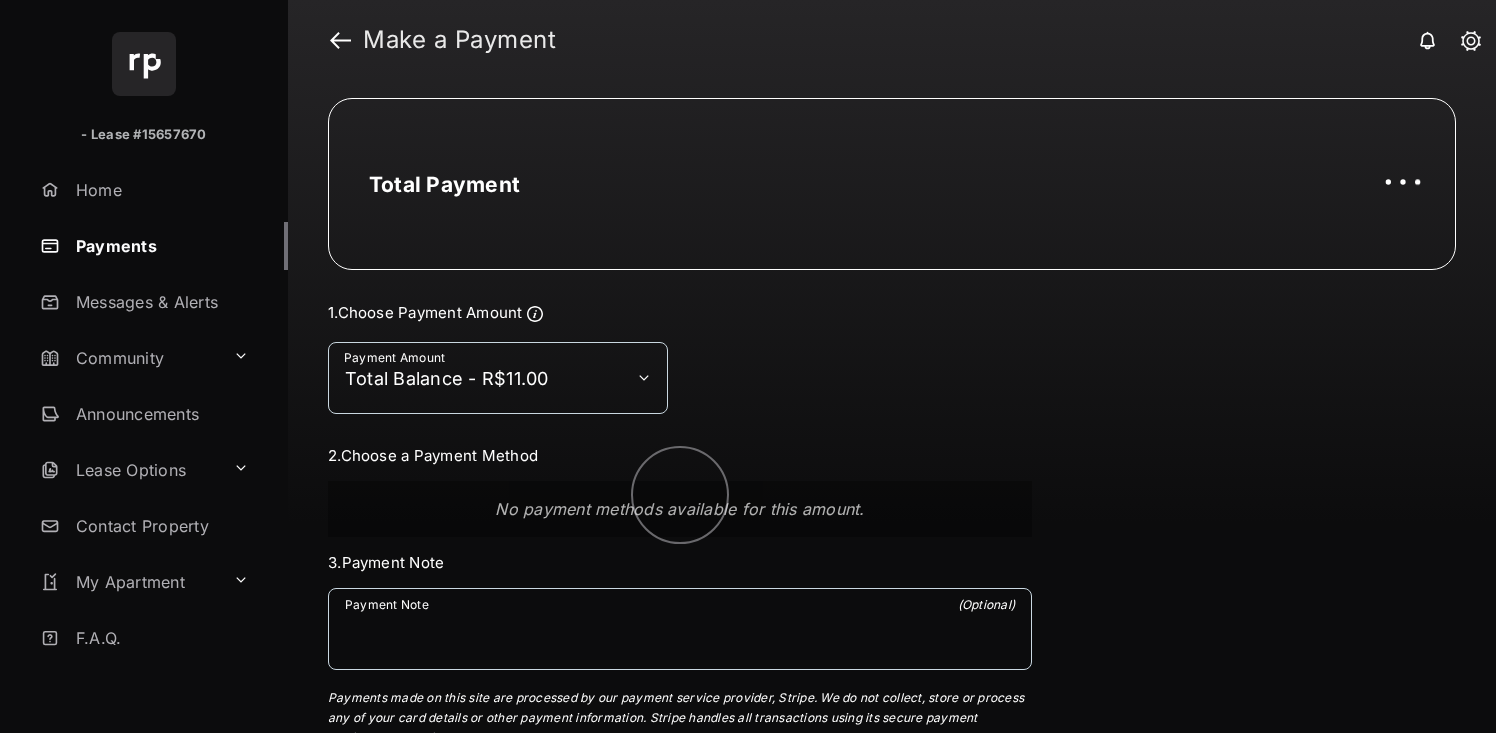 select on "**********" 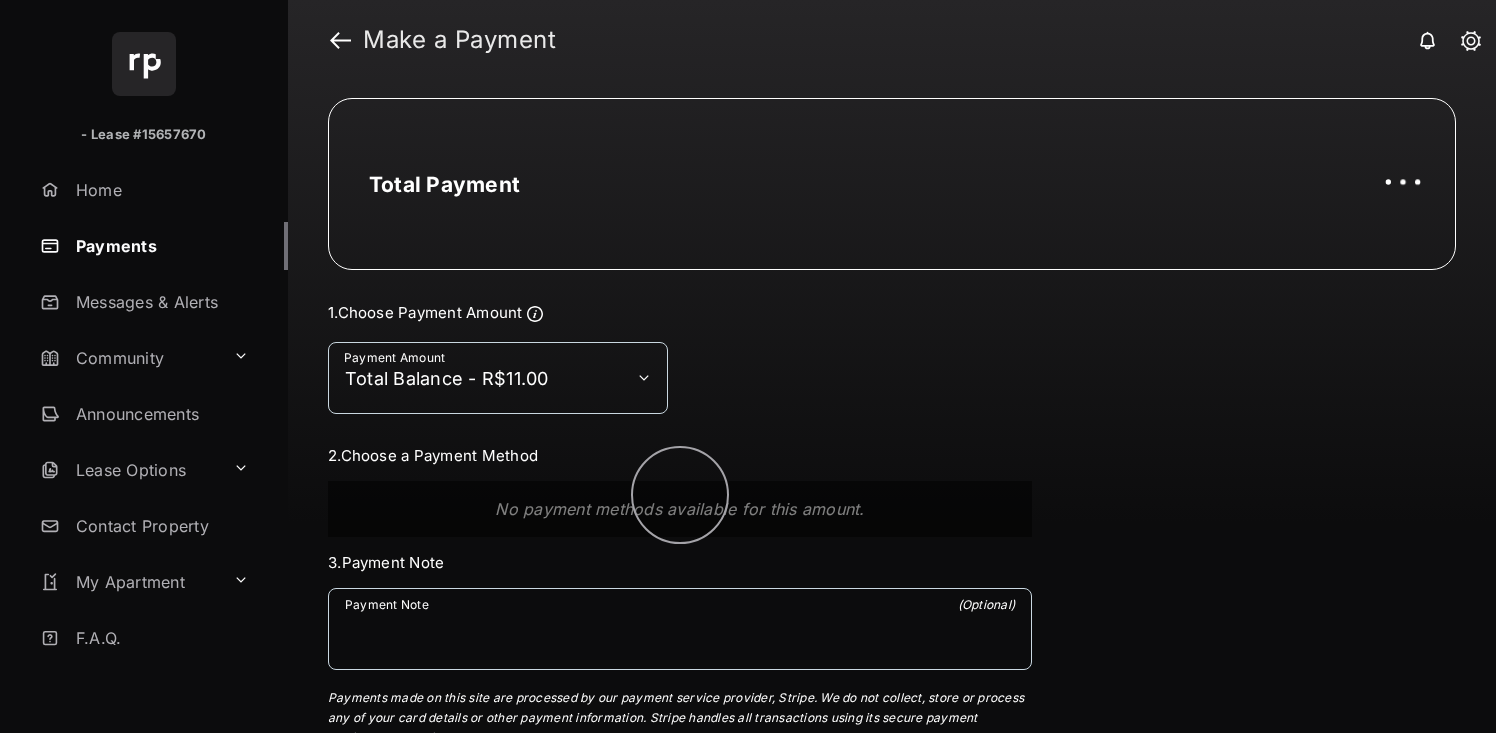 click on "**********" at bounding box center (498, 378) 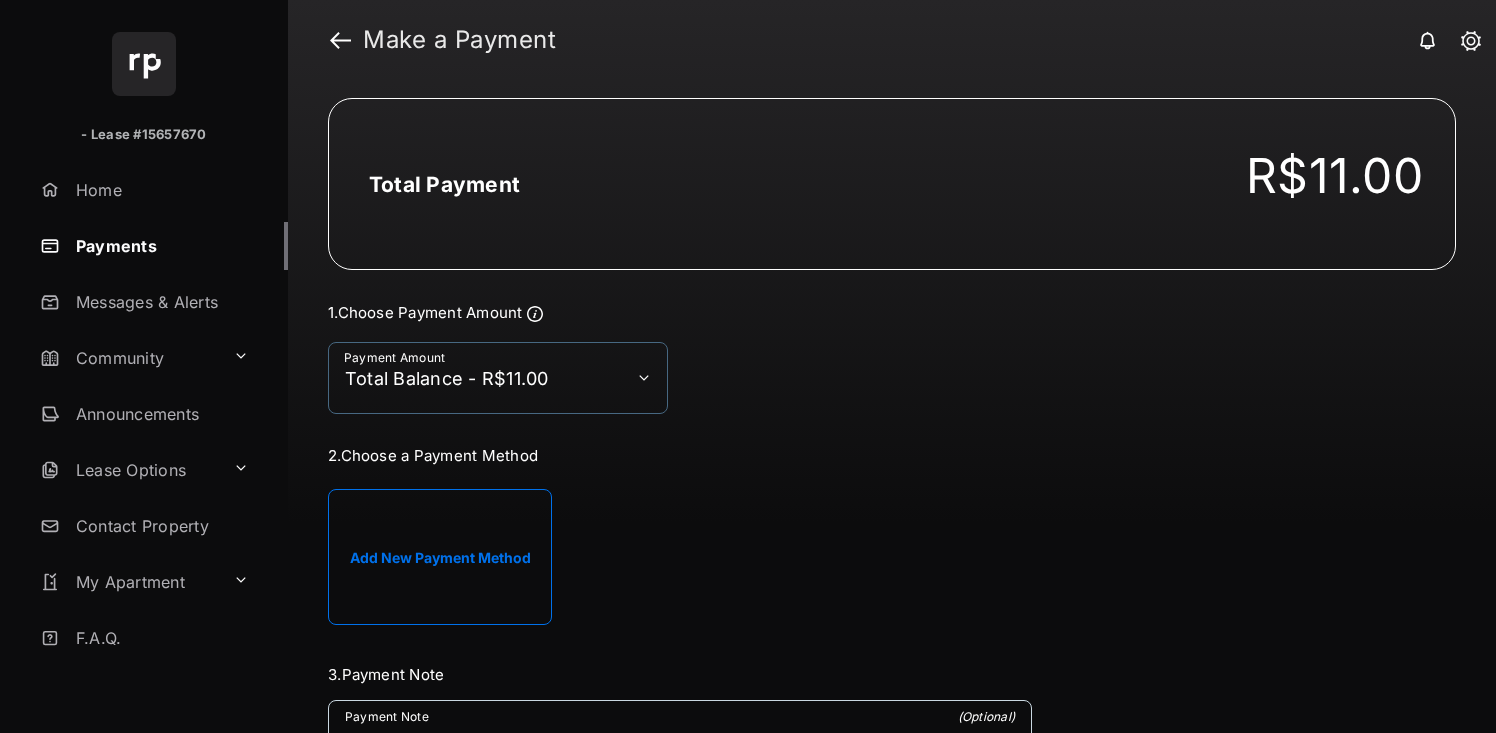 click on "**********" at bounding box center [498, 378] 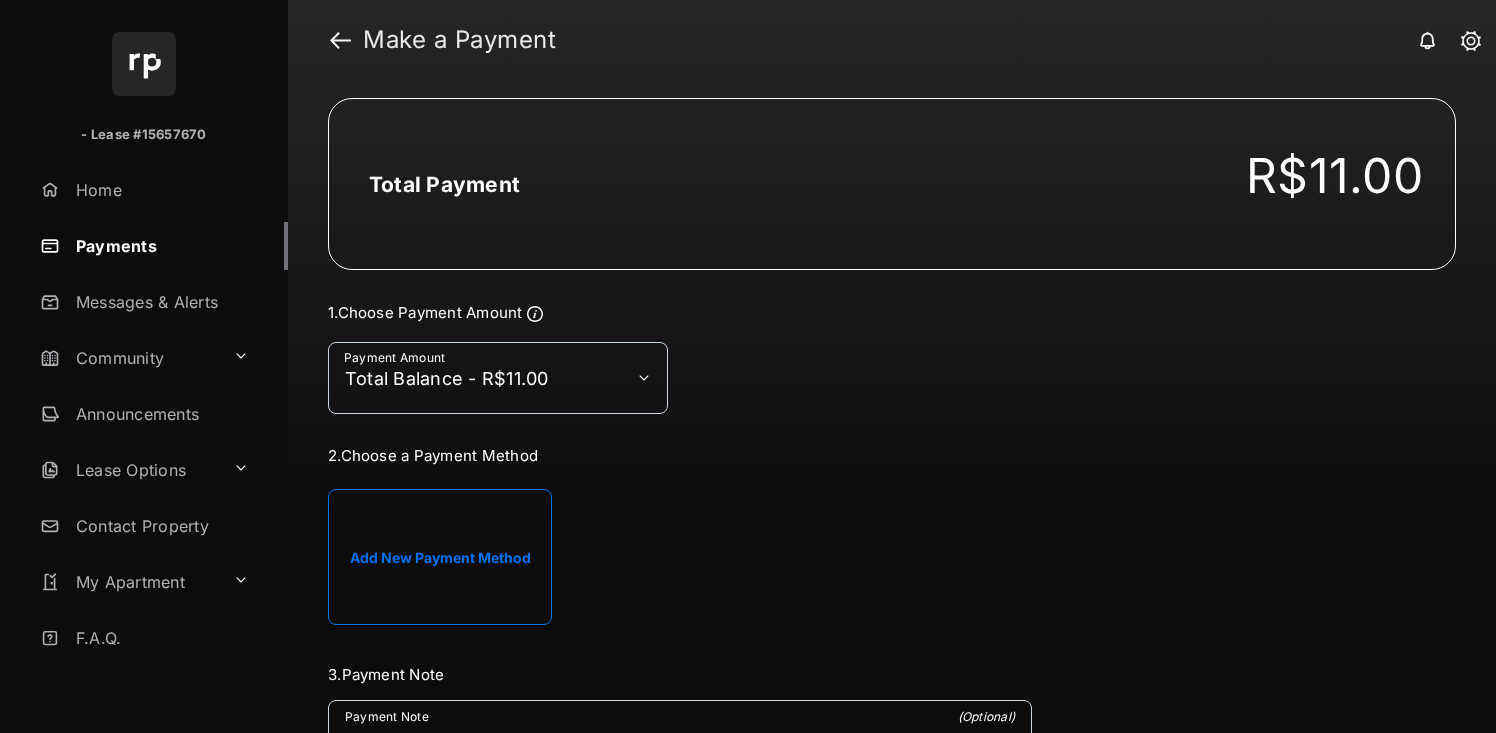 click on "**********" at bounding box center (498, 378) 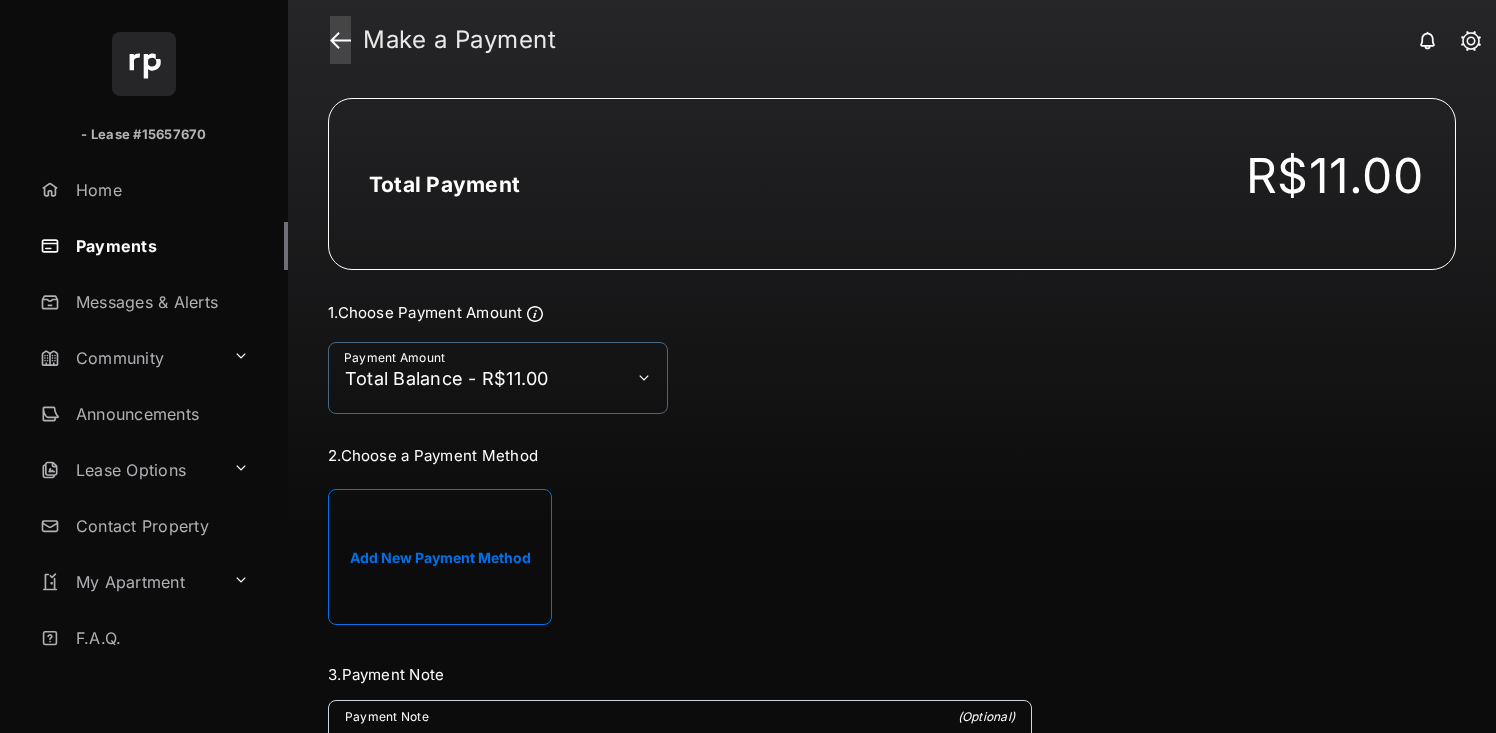 click at bounding box center [340, 40] 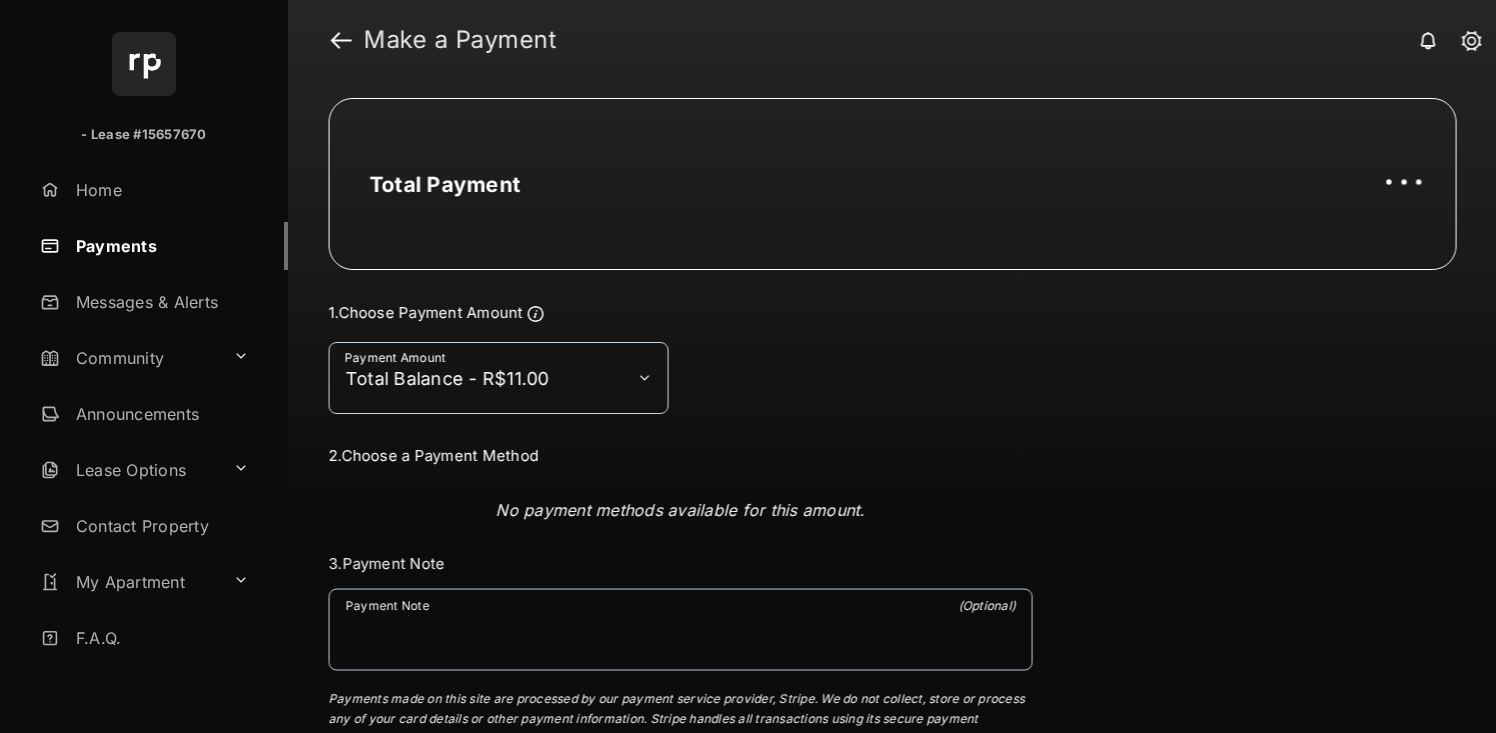 select on "**********" 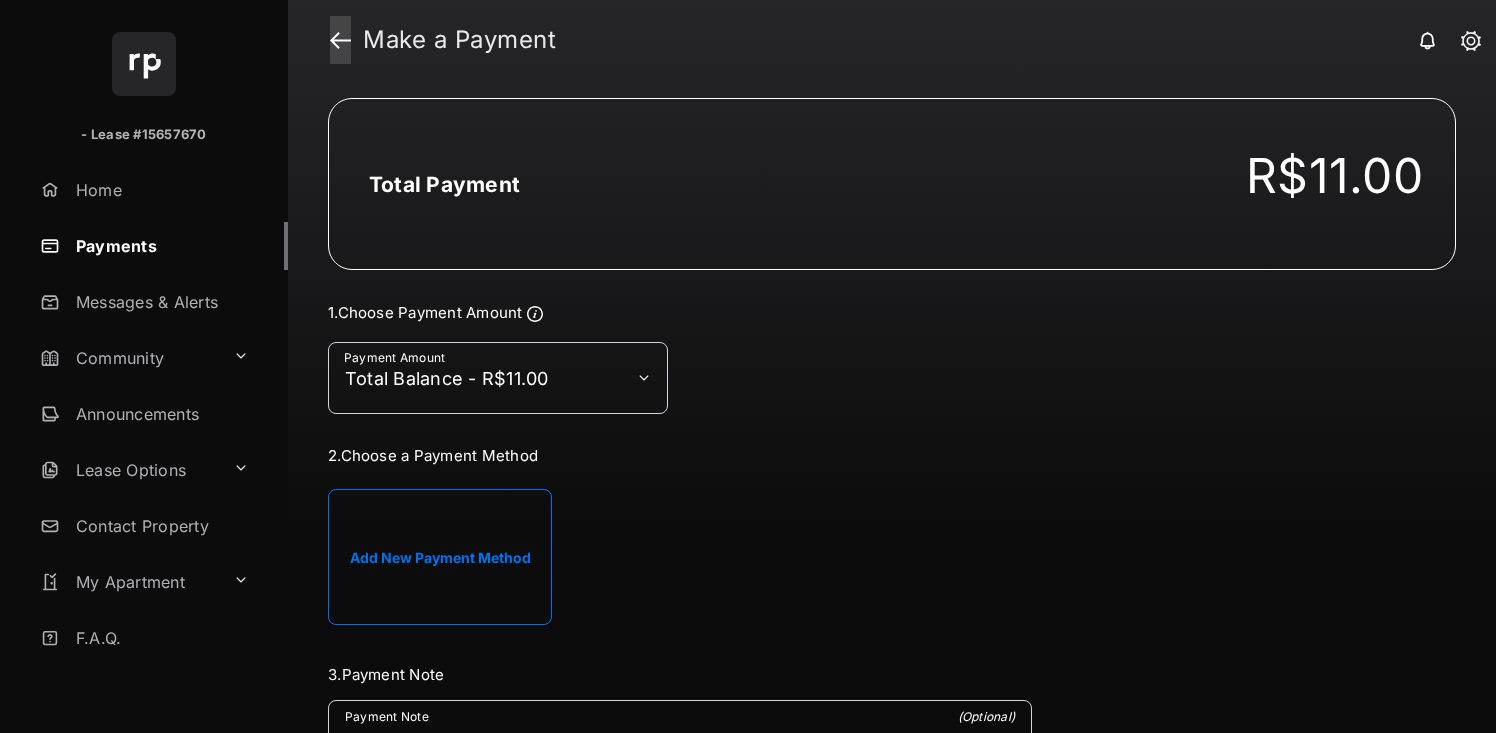 click at bounding box center [340, 40] 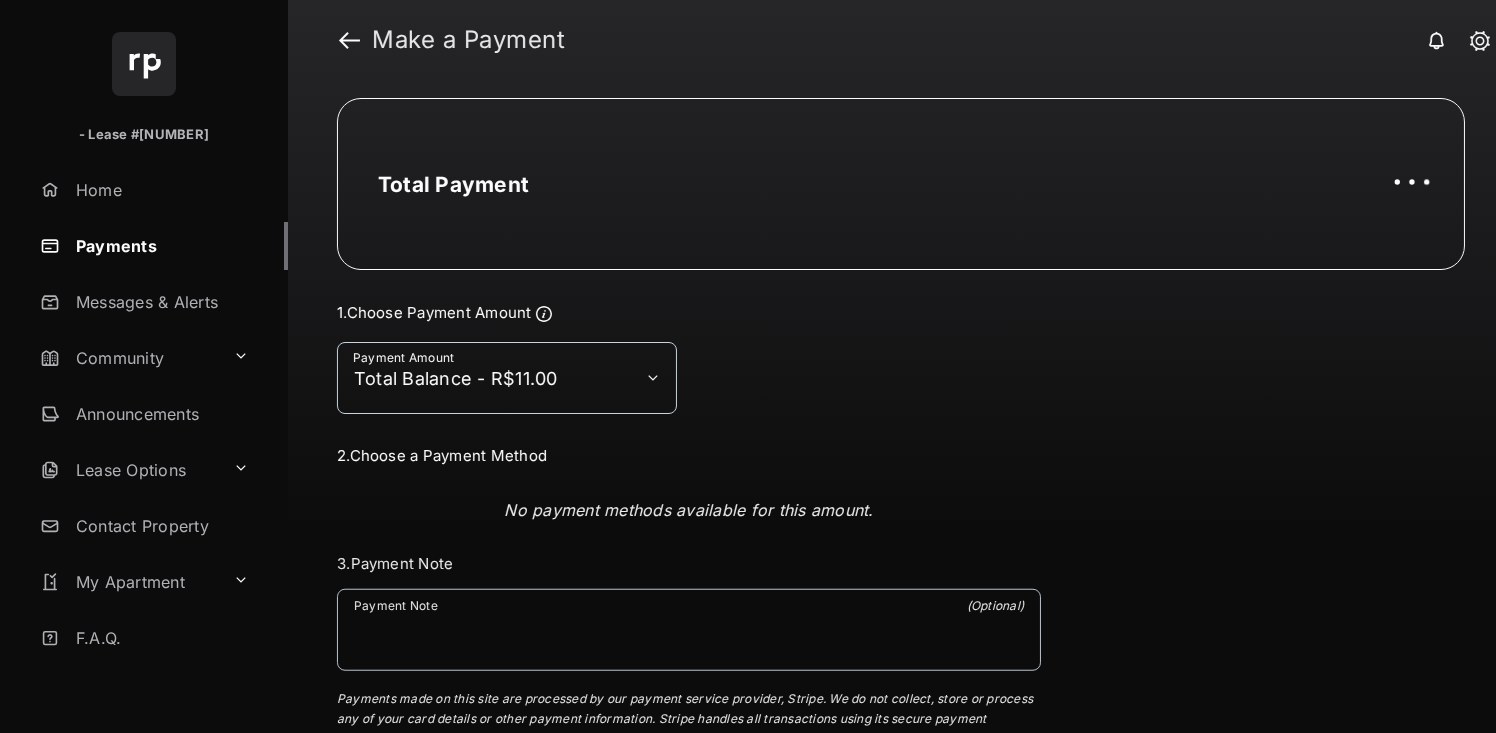 select on "**********" 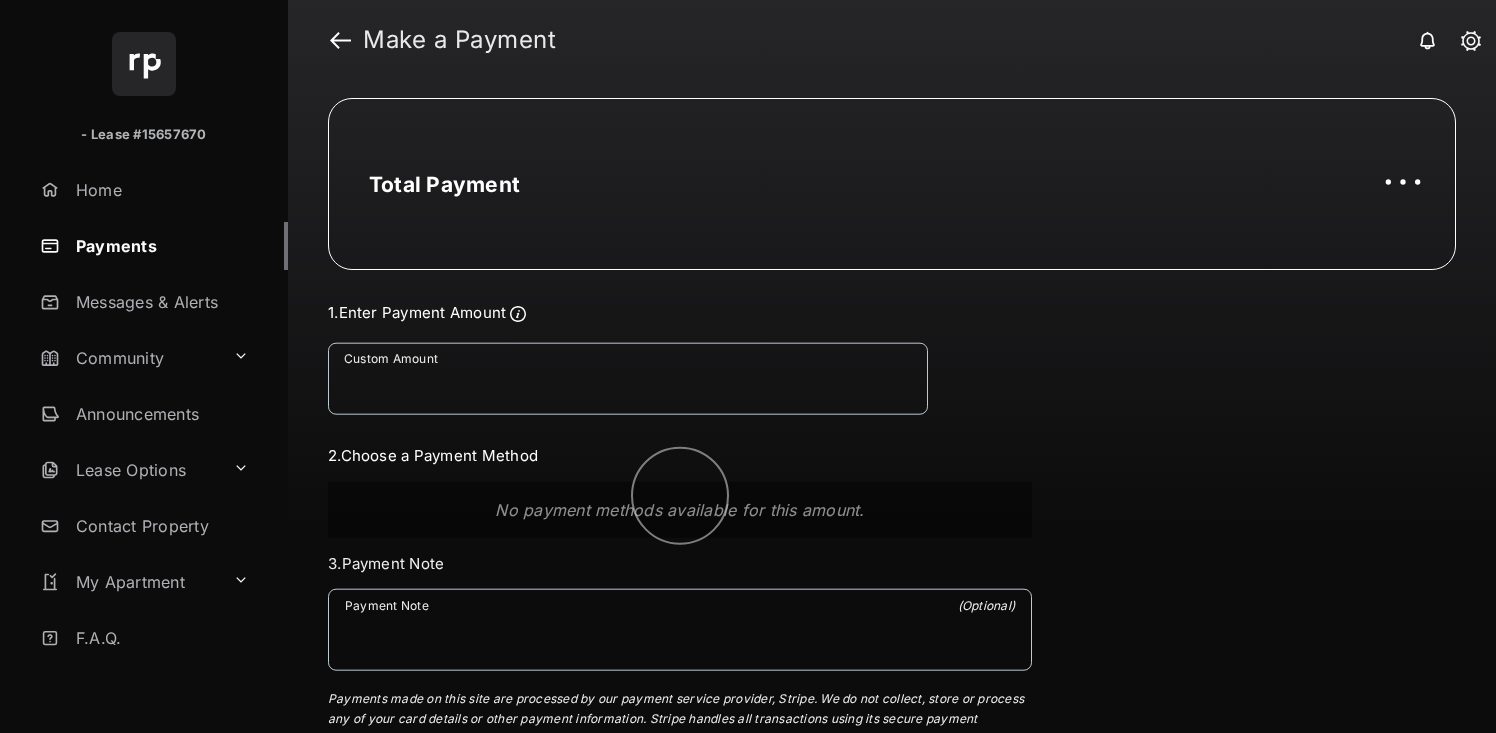 scroll, scrollTop: 0, scrollLeft: 0, axis: both 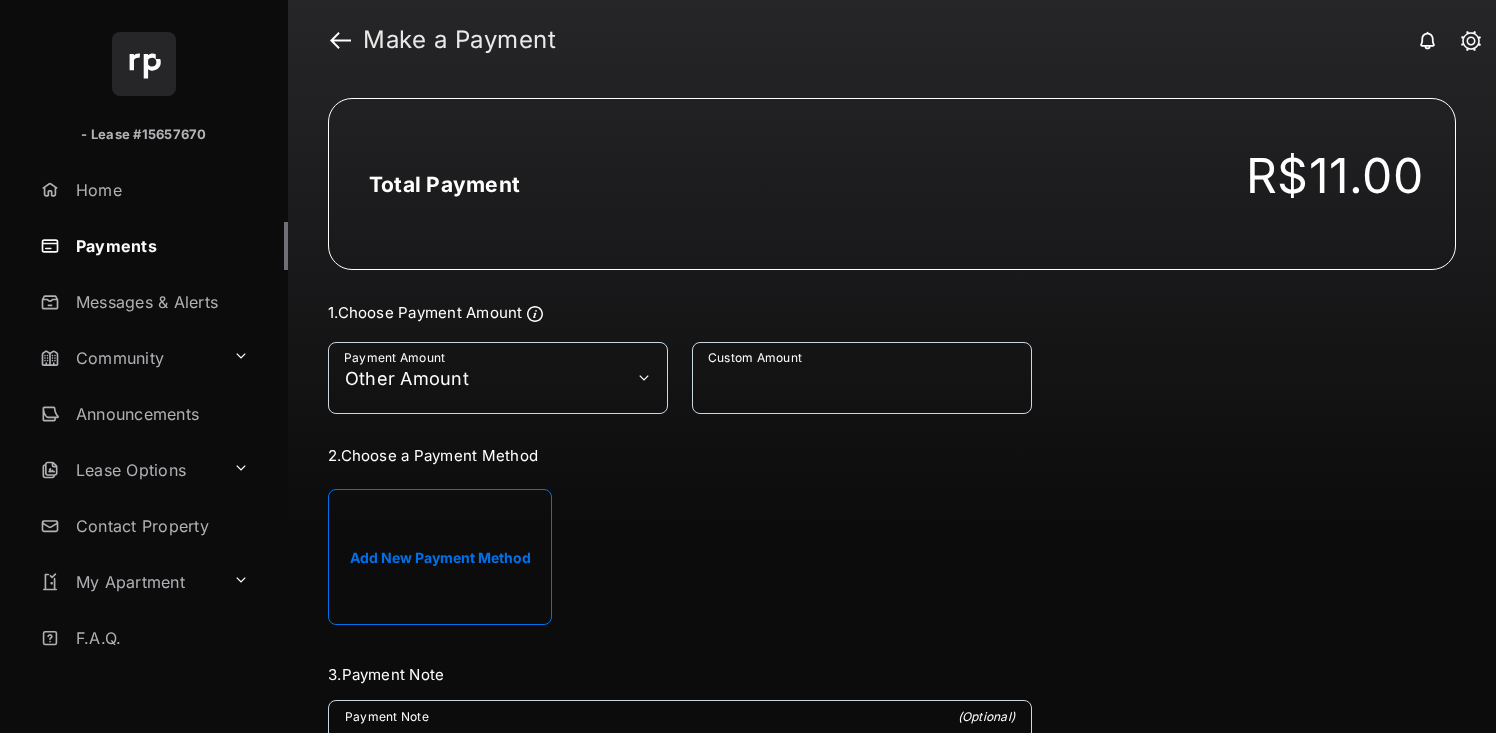 click on "**********" at bounding box center (498, 378) 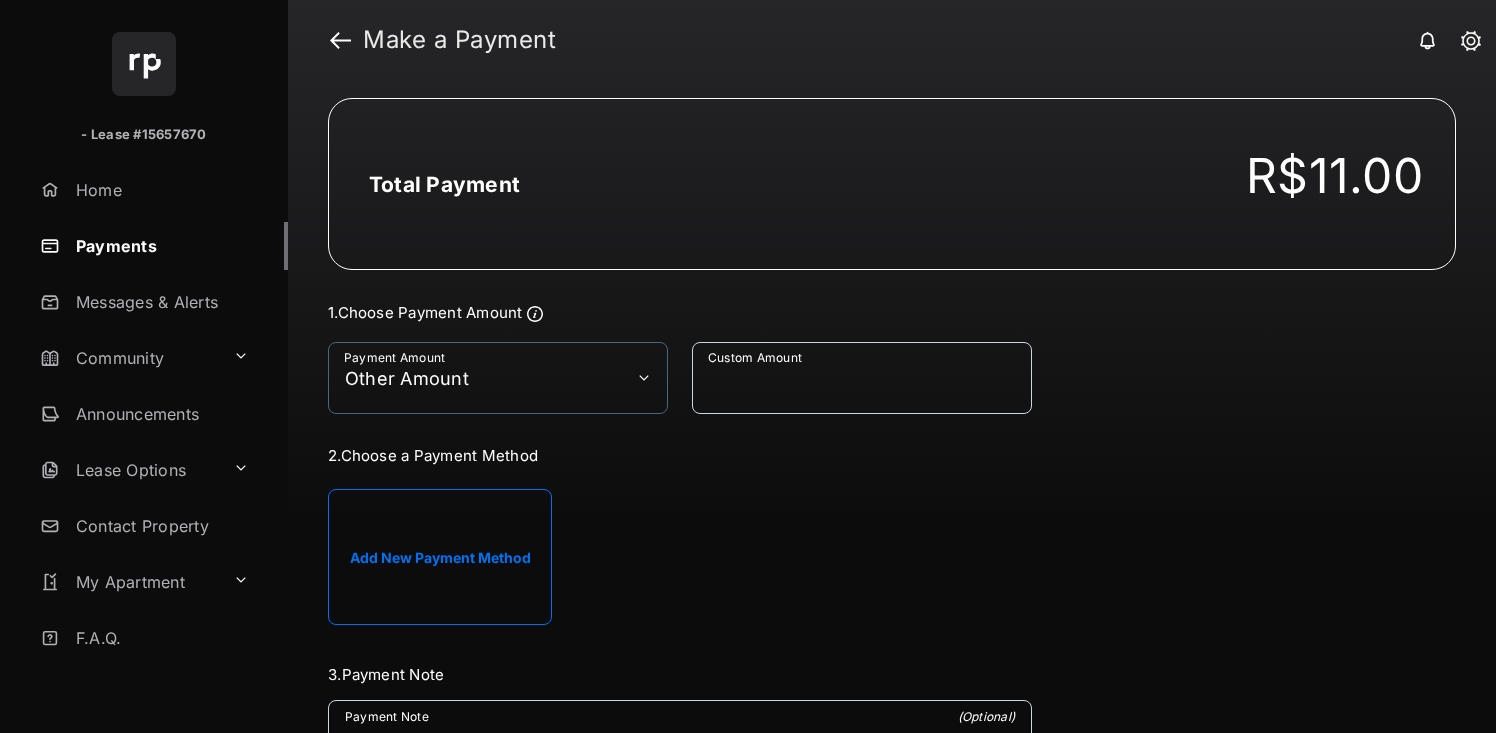 select on "**********" 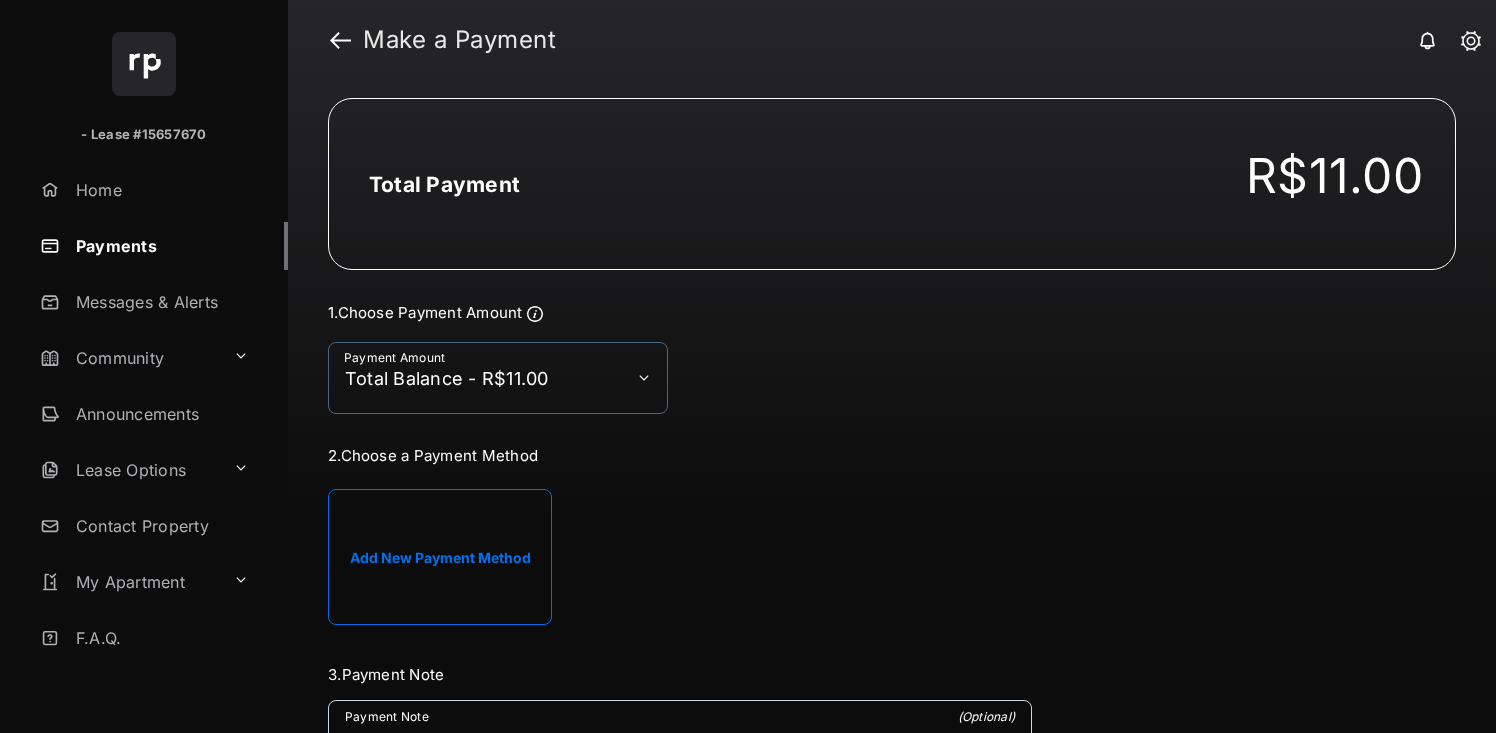 click on "Add New Payment Method" at bounding box center (680, 557) 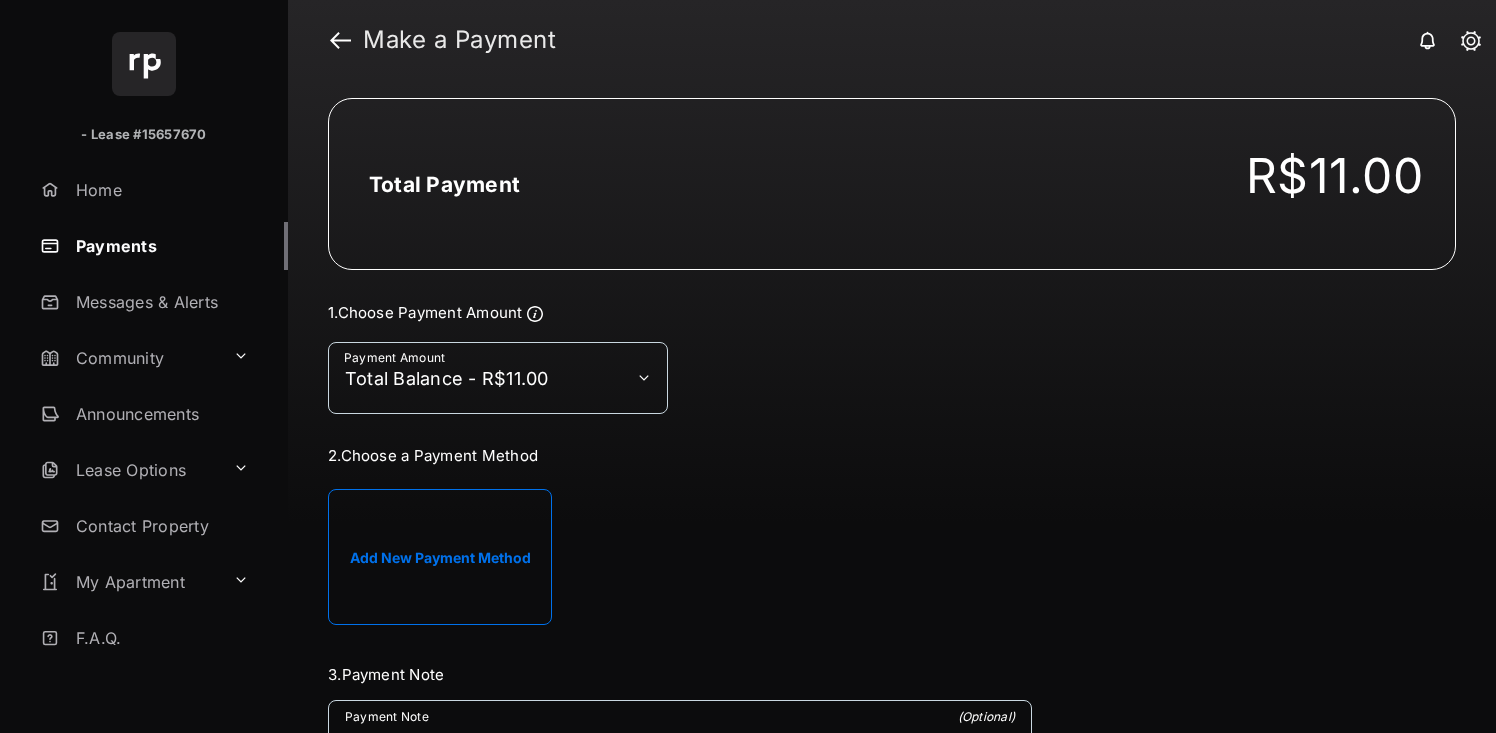 click on "Make a Payment" at bounding box center (892, 40) 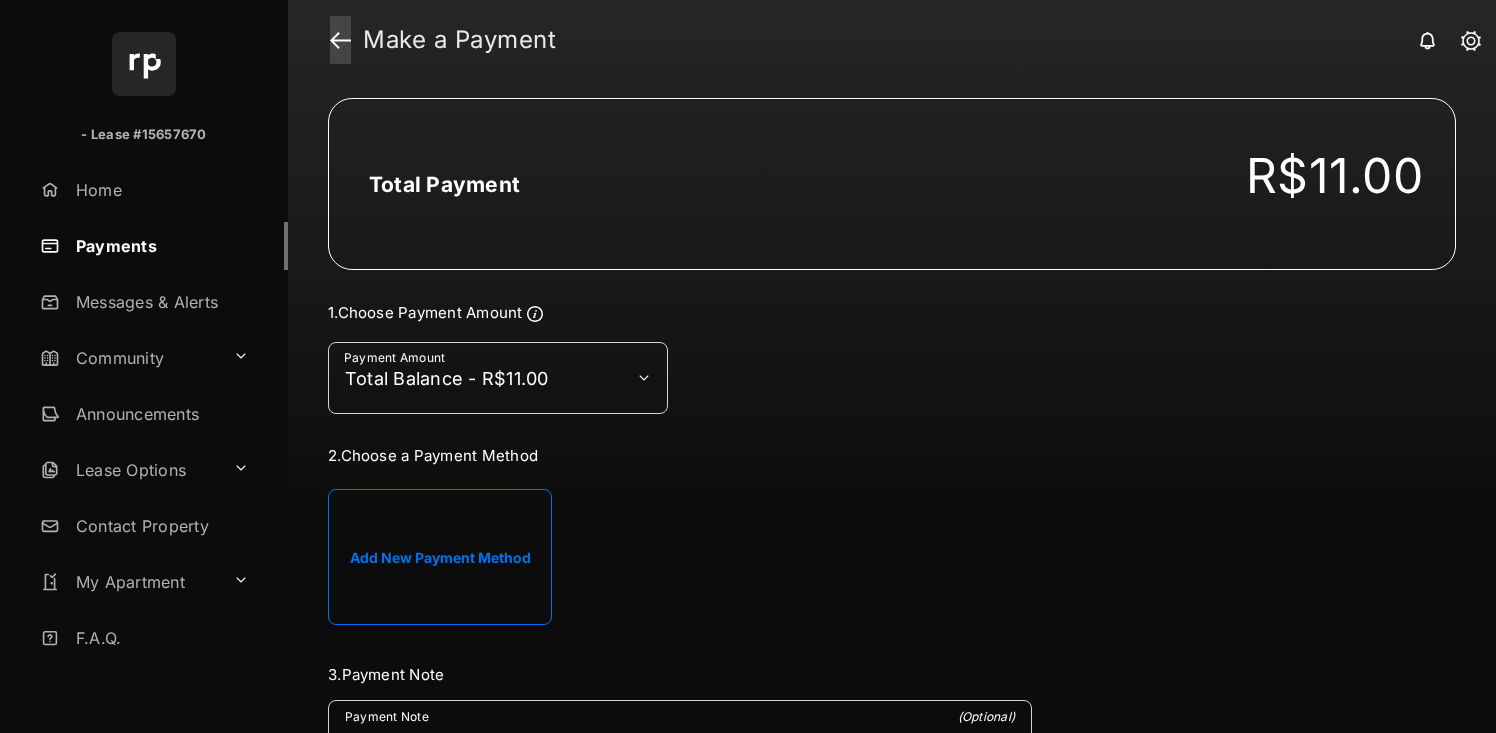 click at bounding box center [340, 40] 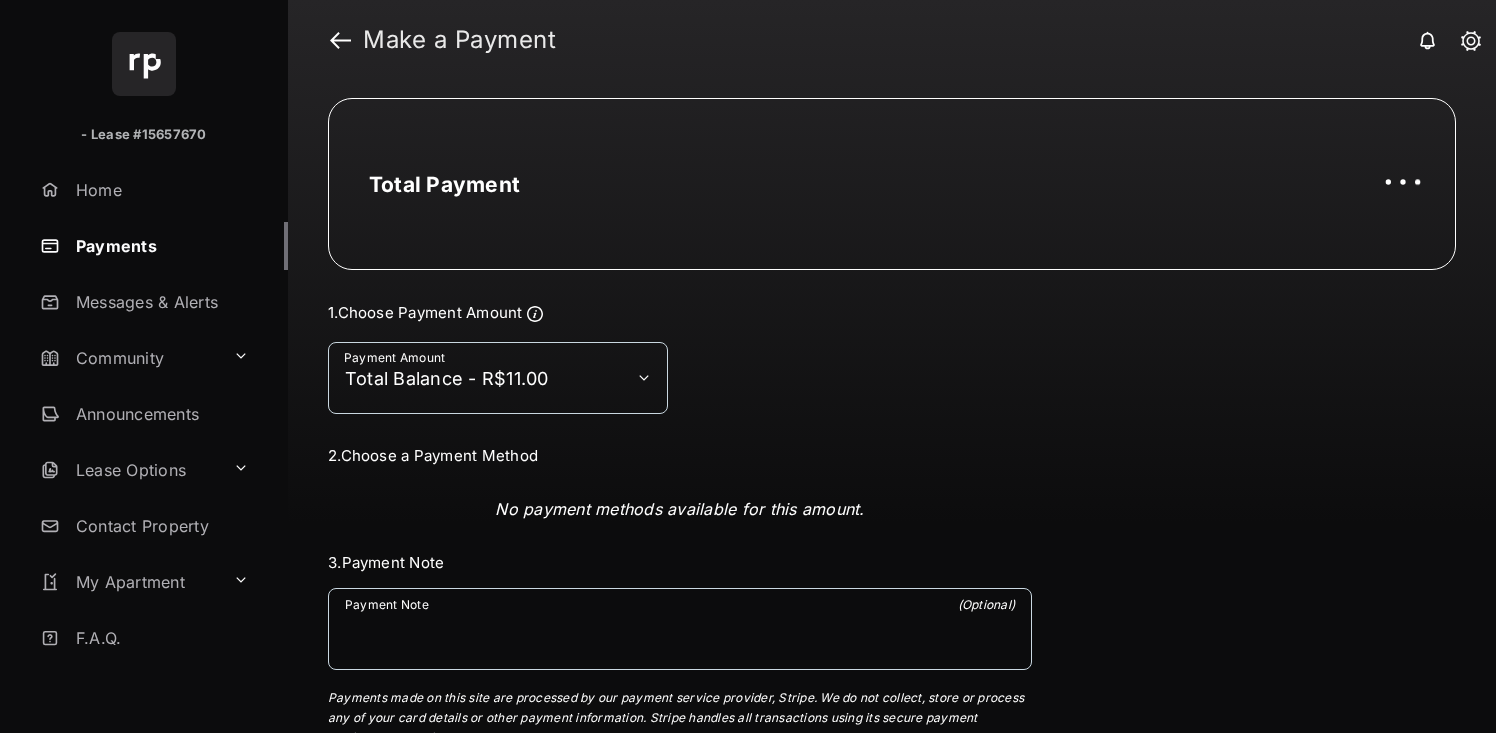 select on "**********" 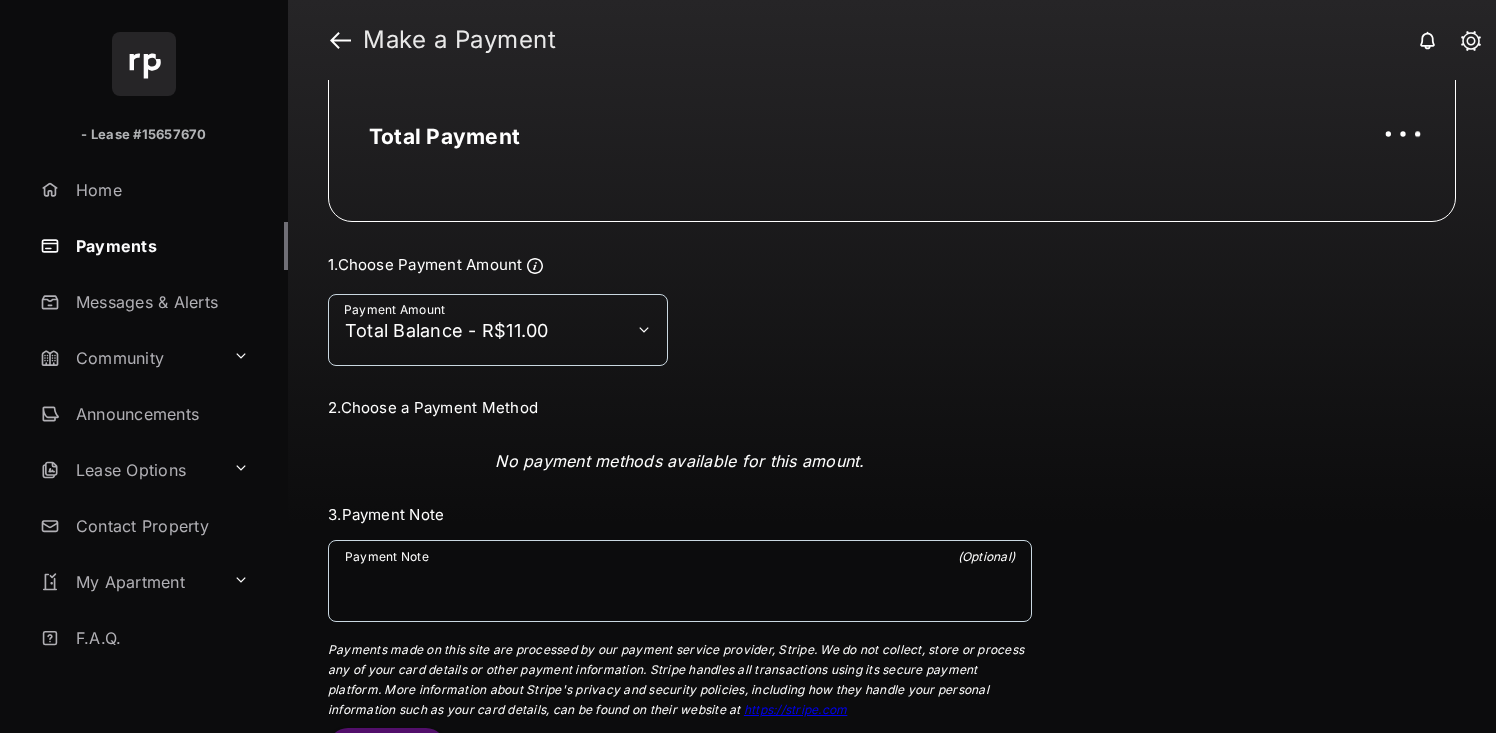 scroll, scrollTop: 26, scrollLeft: 0, axis: vertical 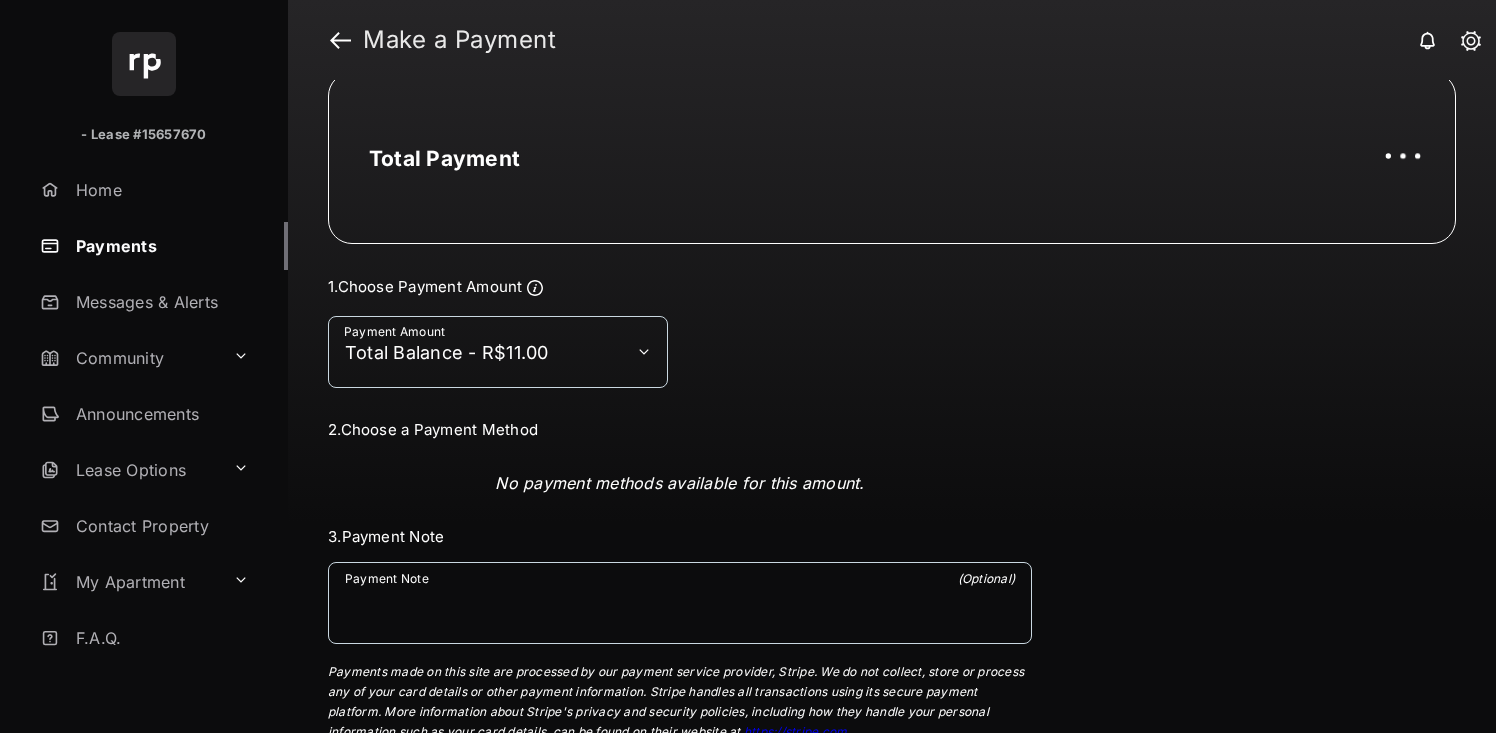 click on "**********" at bounding box center [498, 352] 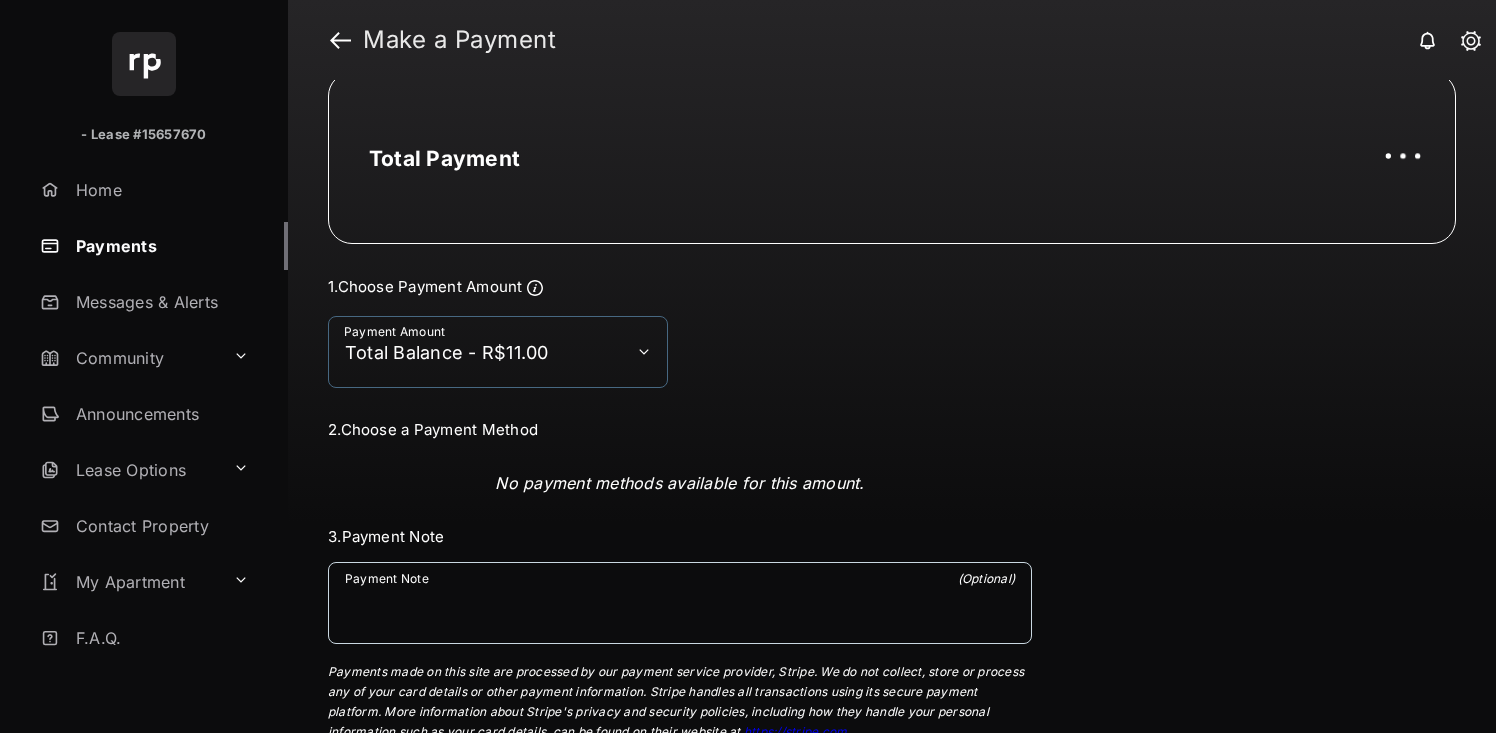 click on "**********" at bounding box center [498, 352] 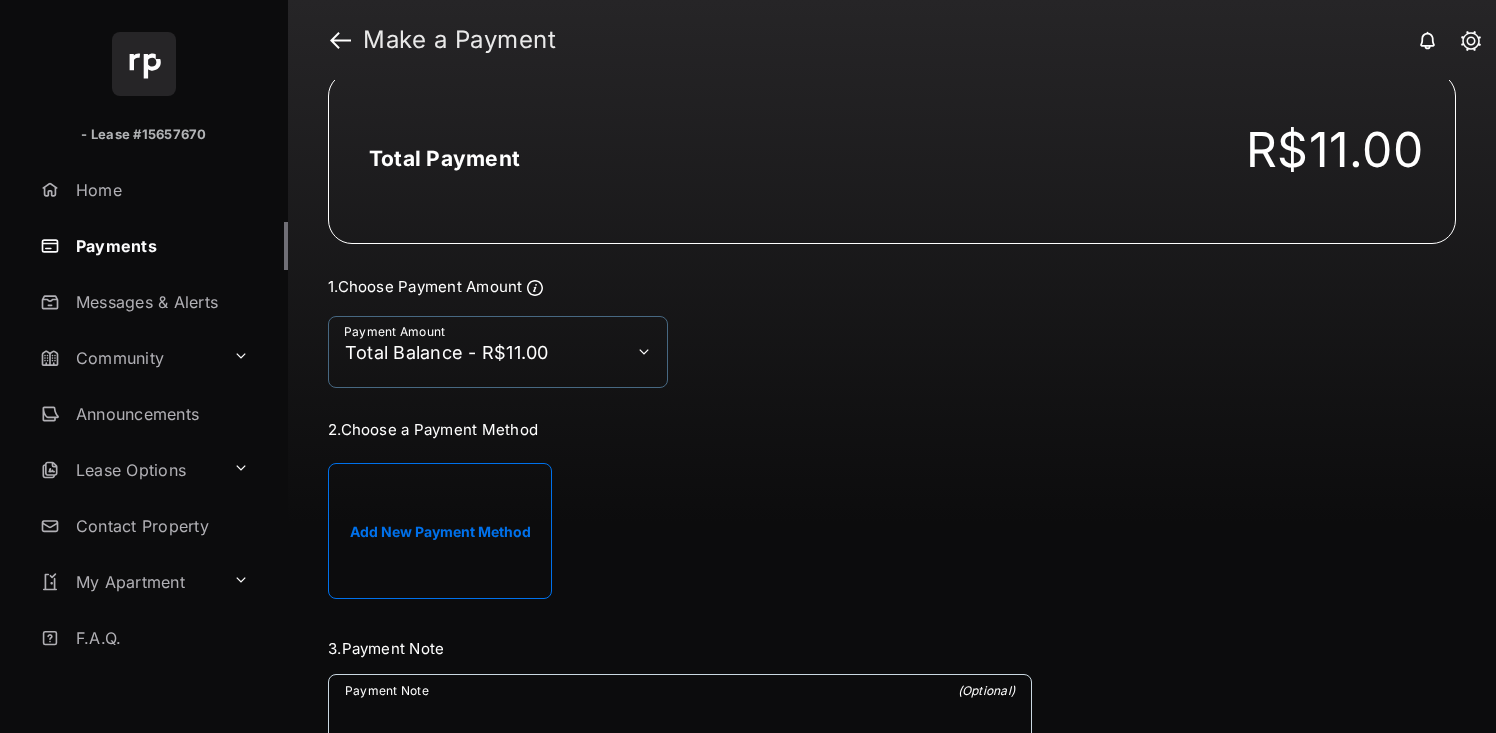 click on "**********" at bounding box center [498, 352] 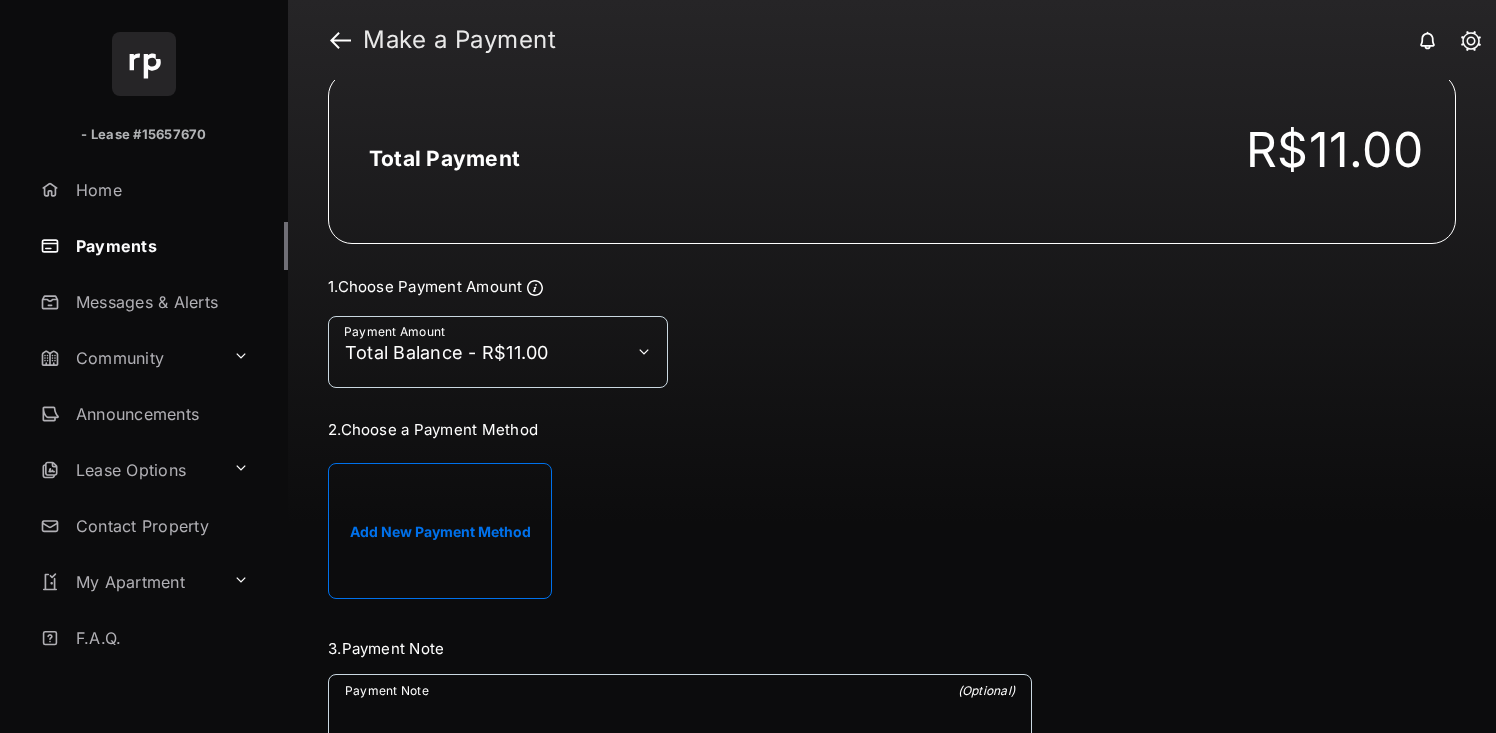click on "Add New Payment Method" at bounding box center [440, 531] 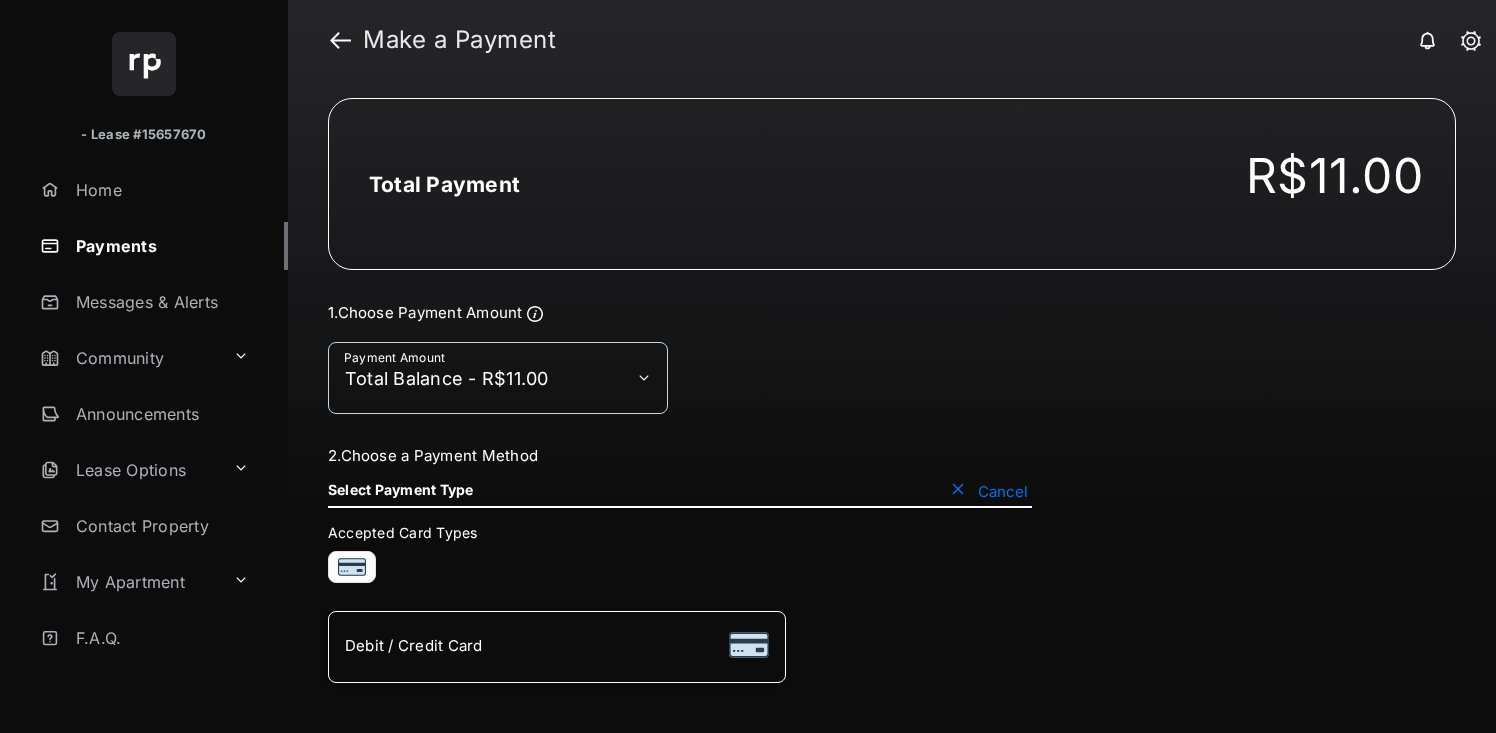 click on "Debit / Credit Card" at bounding box center (557, 647) 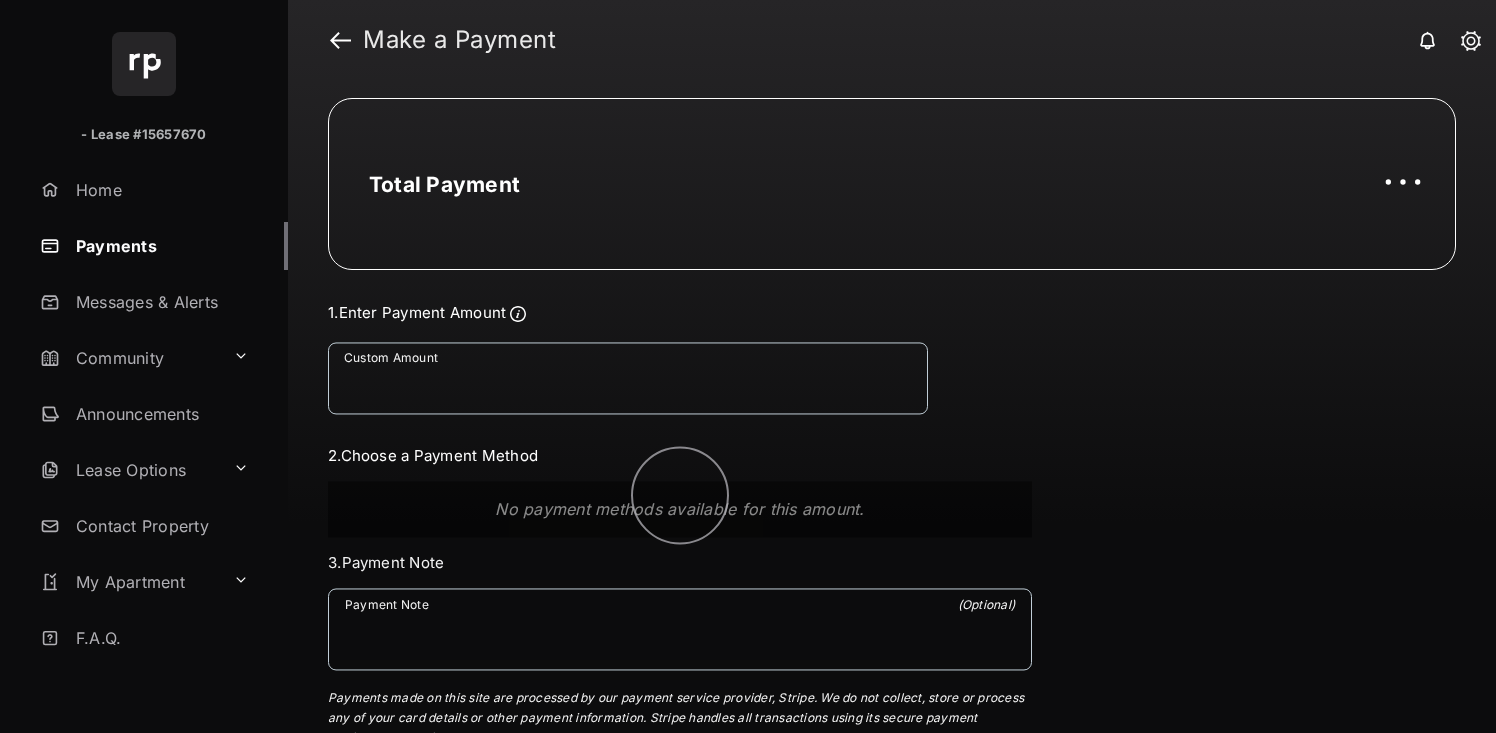 scroll, scrollTop: 0, scrollLeft: 0, axis: both 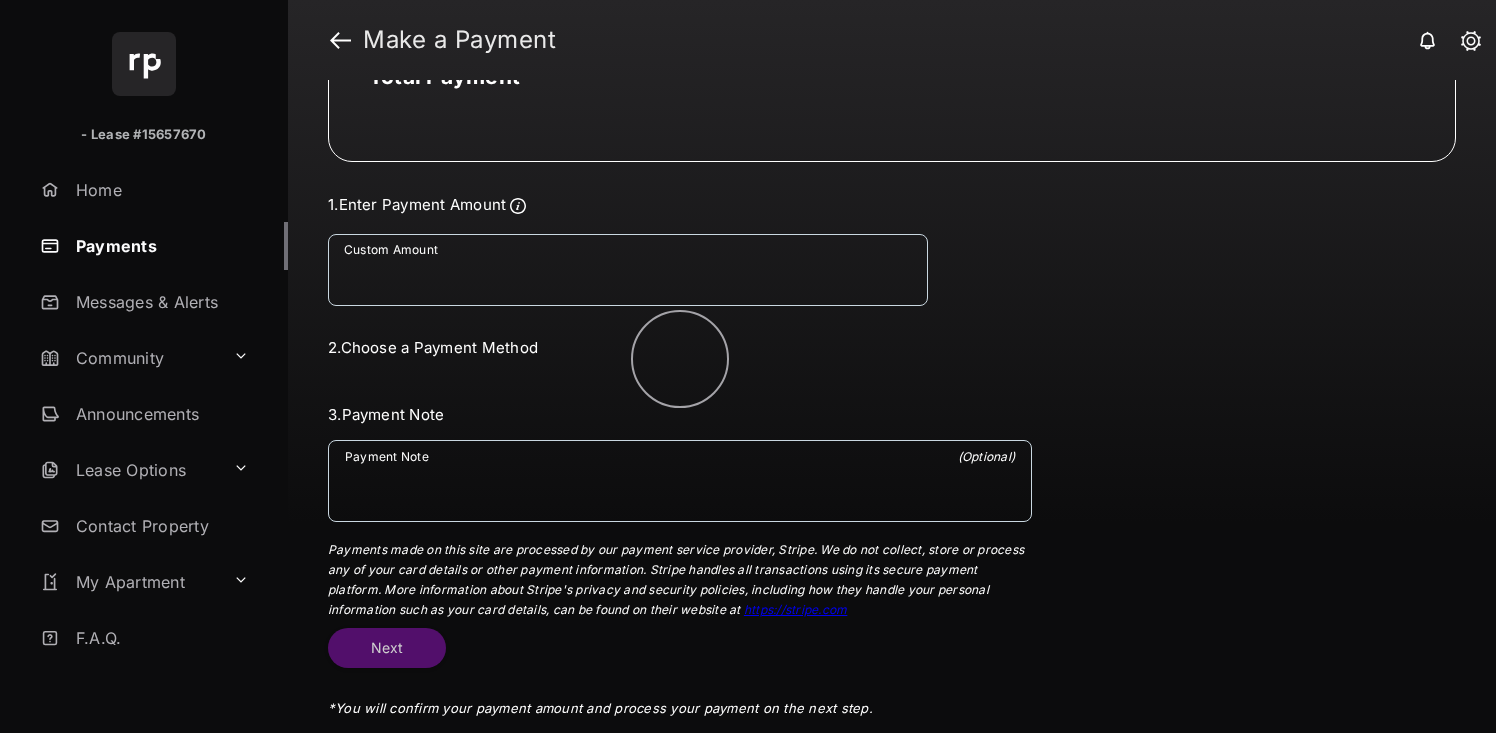 select on "**********" 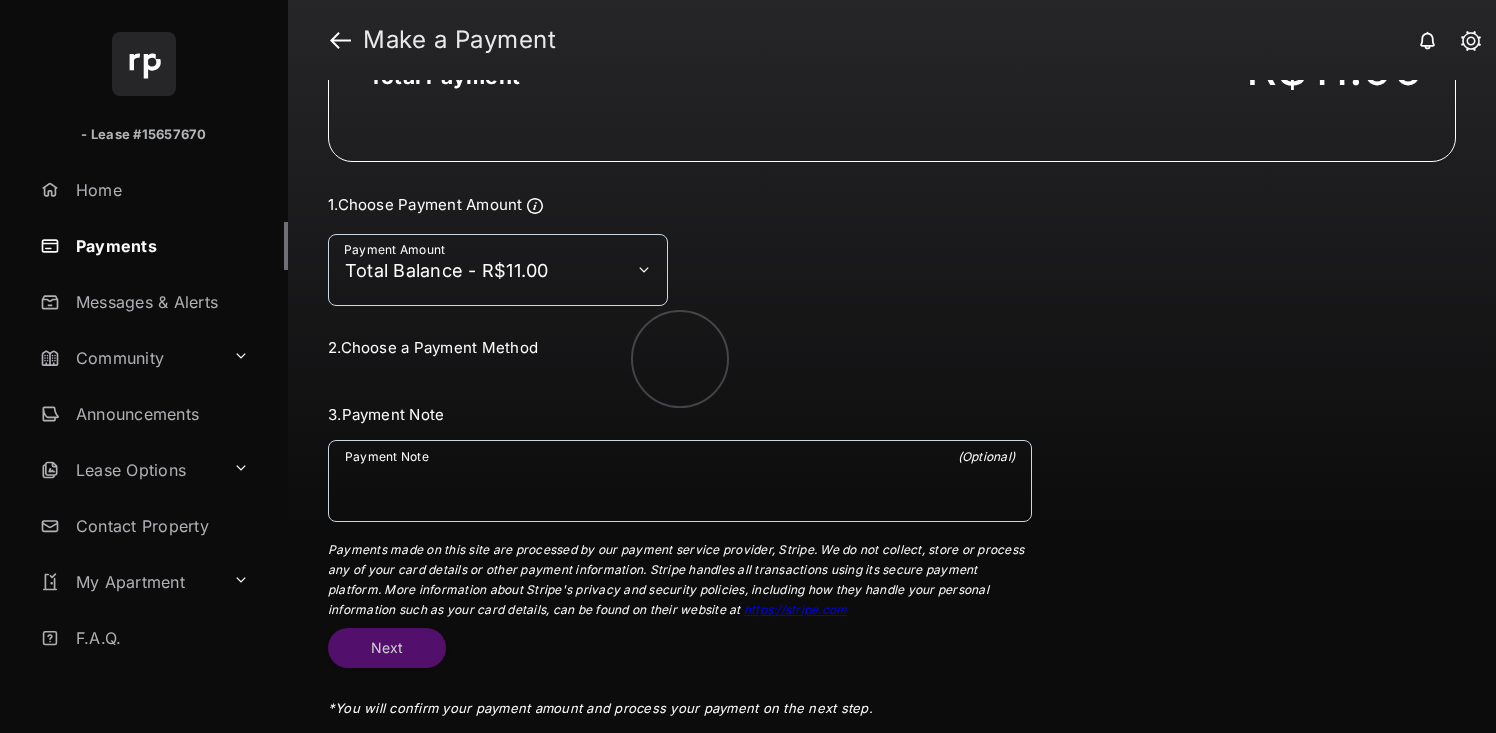 scroll, scrollTop: 148, scrollLeft: 0, axis: vertical 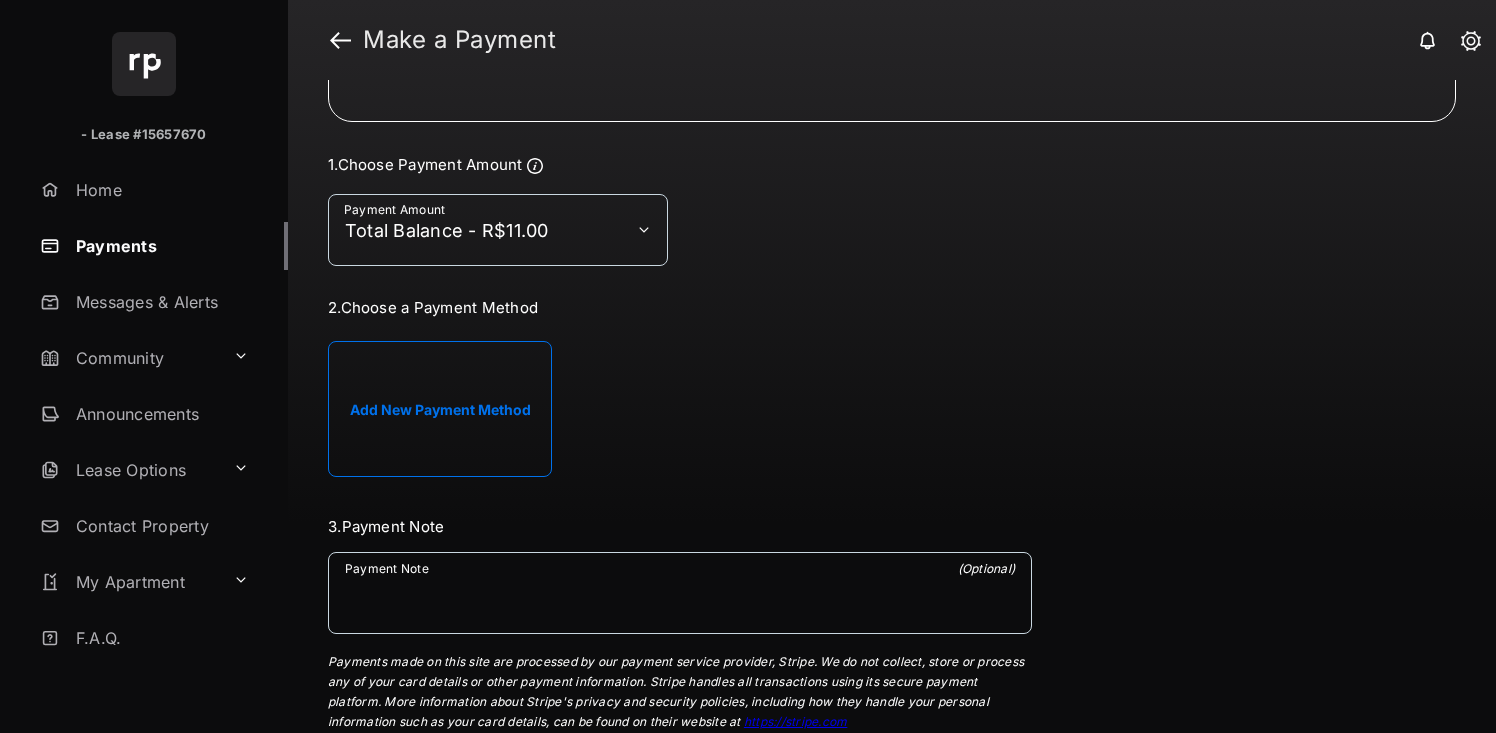 click on "Add New Payment Method" at bounding box center (440, 409) 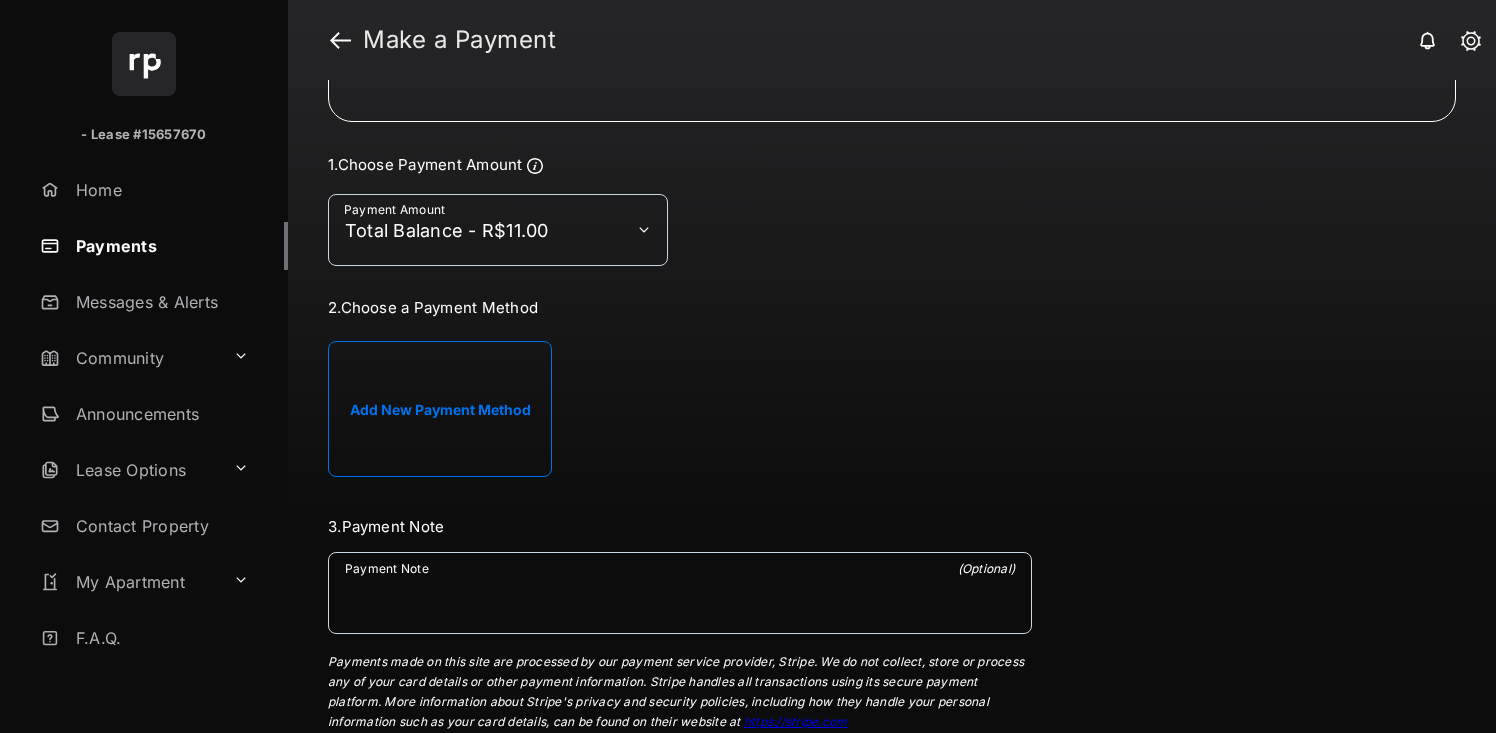 scroll, scrollTop: 0, scrollLeft: 0, axis: both 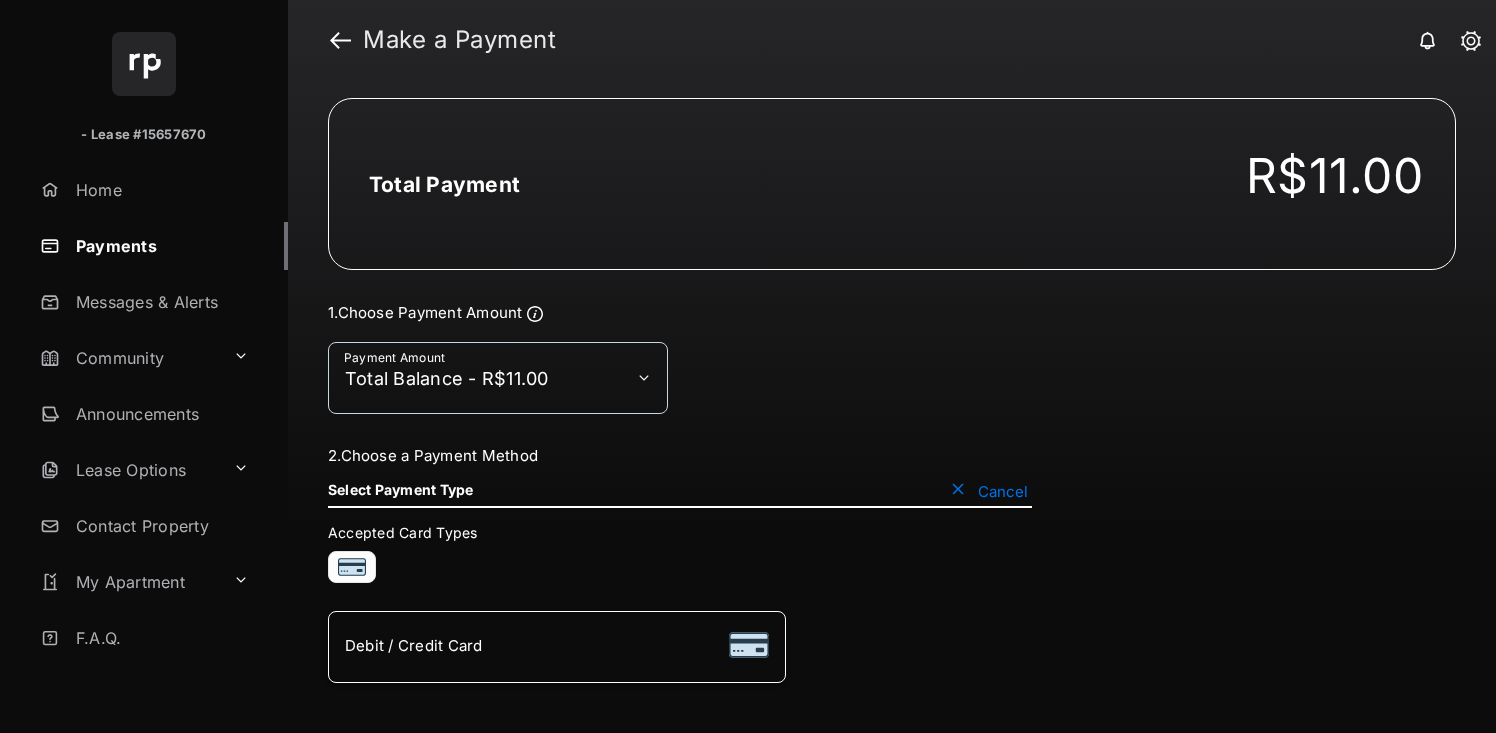 click on "Debit / Credit Card" at bounding box center (557, 647) 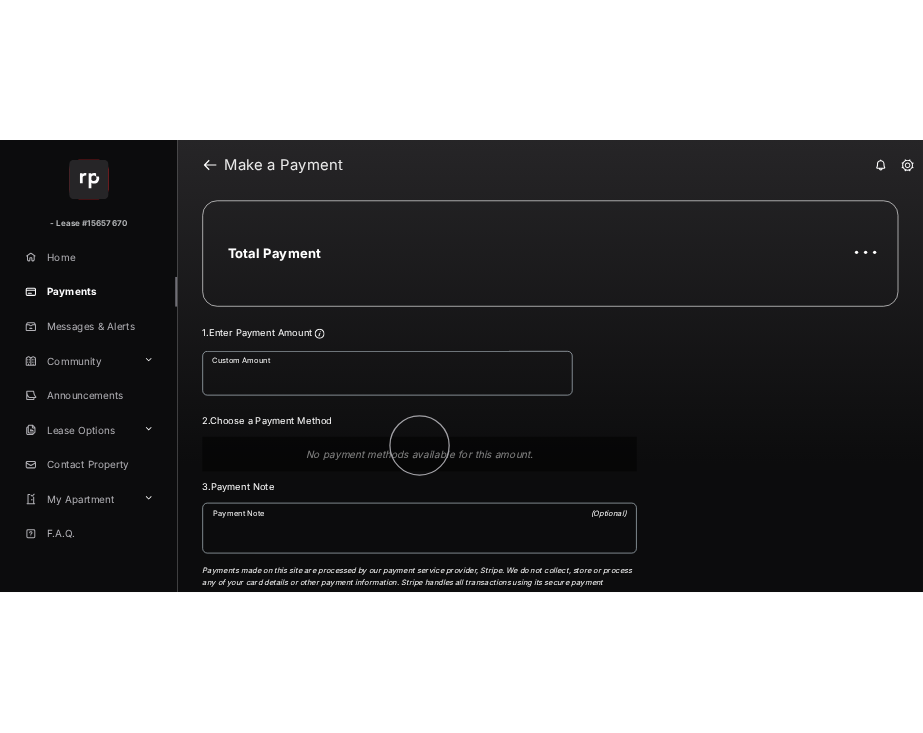 scroll, scrollTop: 0, scrollLeft: 0, axis: both 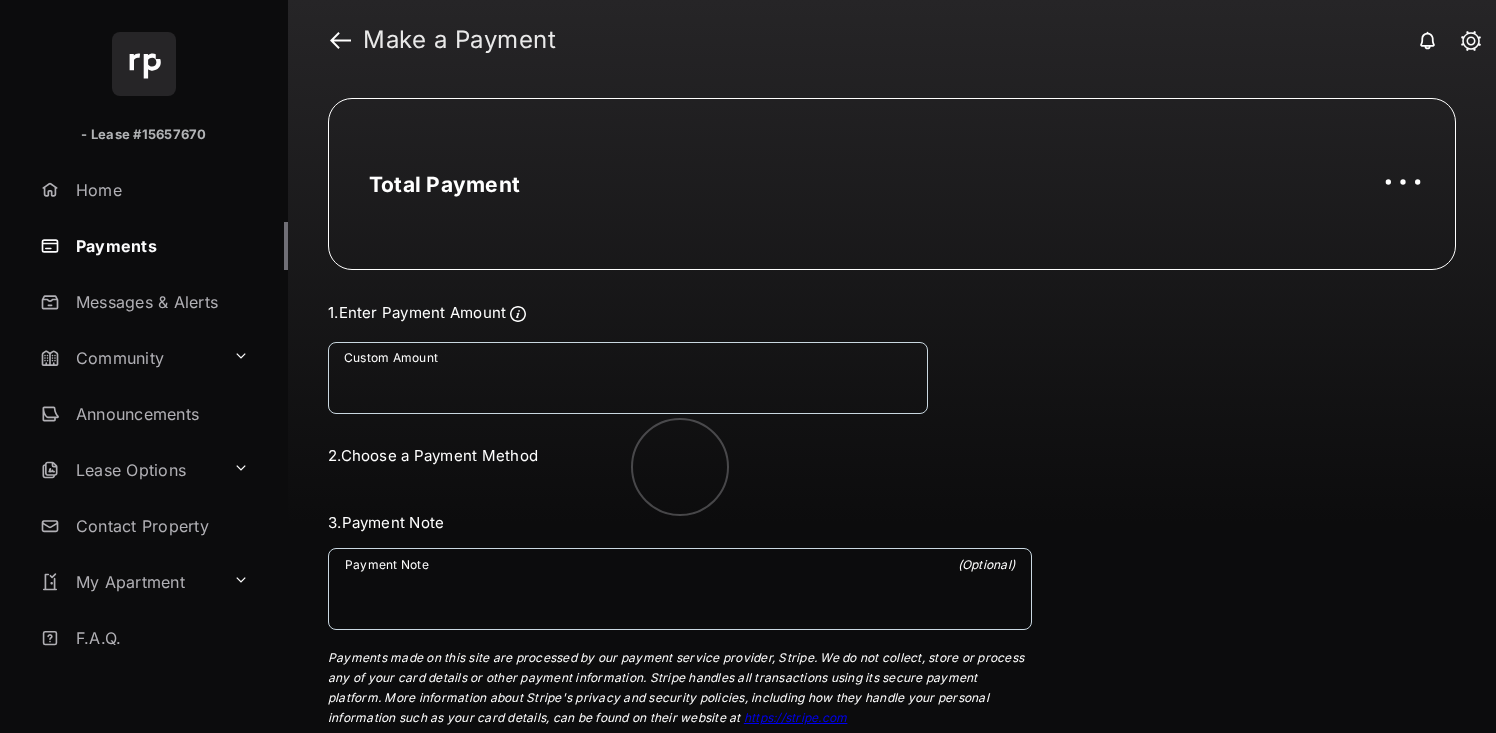 select on "**********" 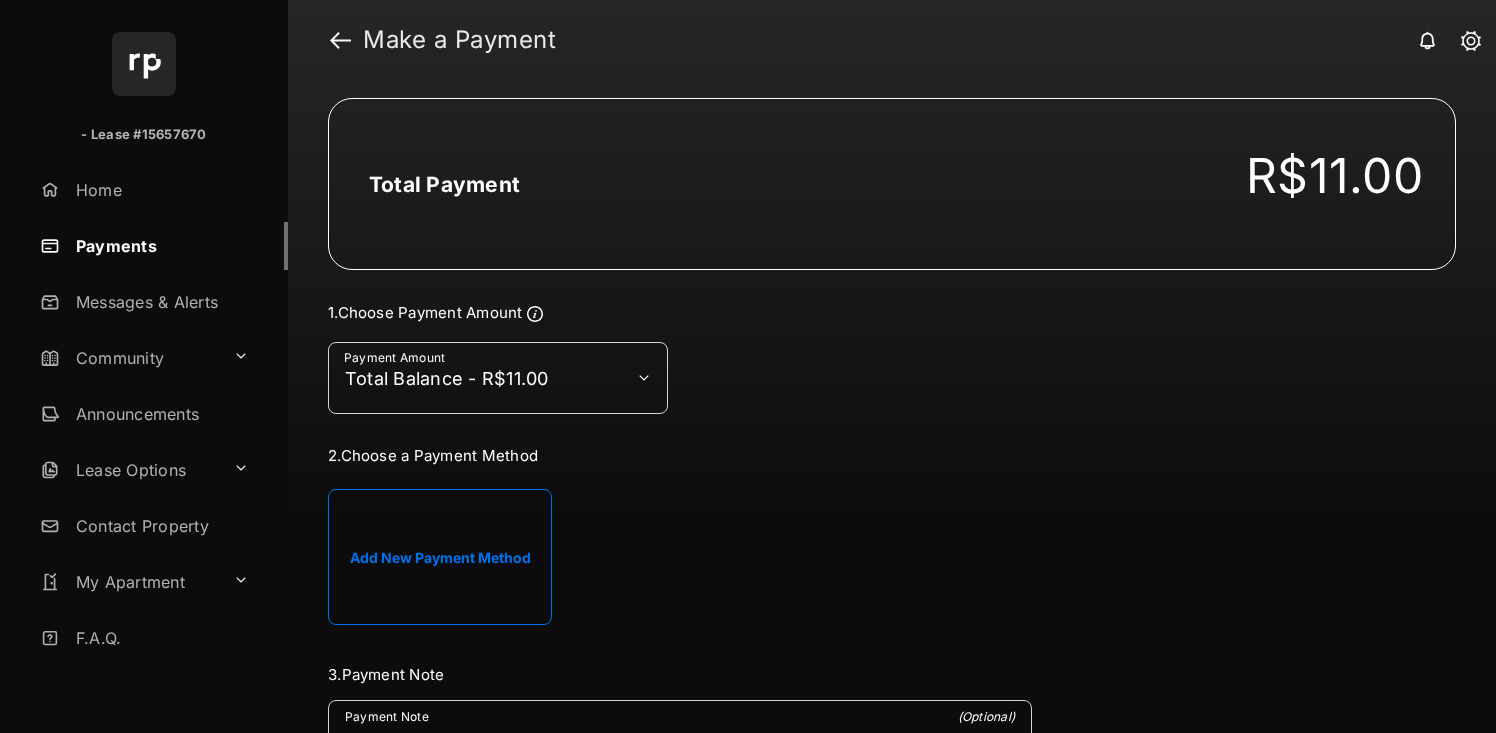 click on "**********" at bounding box center [680, 467] 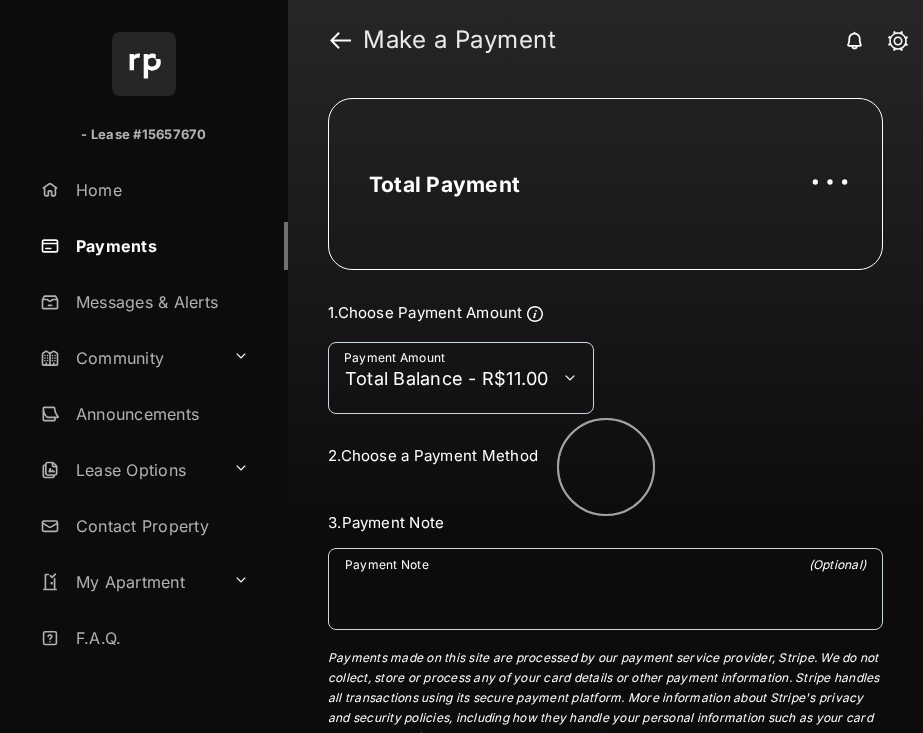 scroll, scrollTop: 0, scrollLeft: 0, axis: both 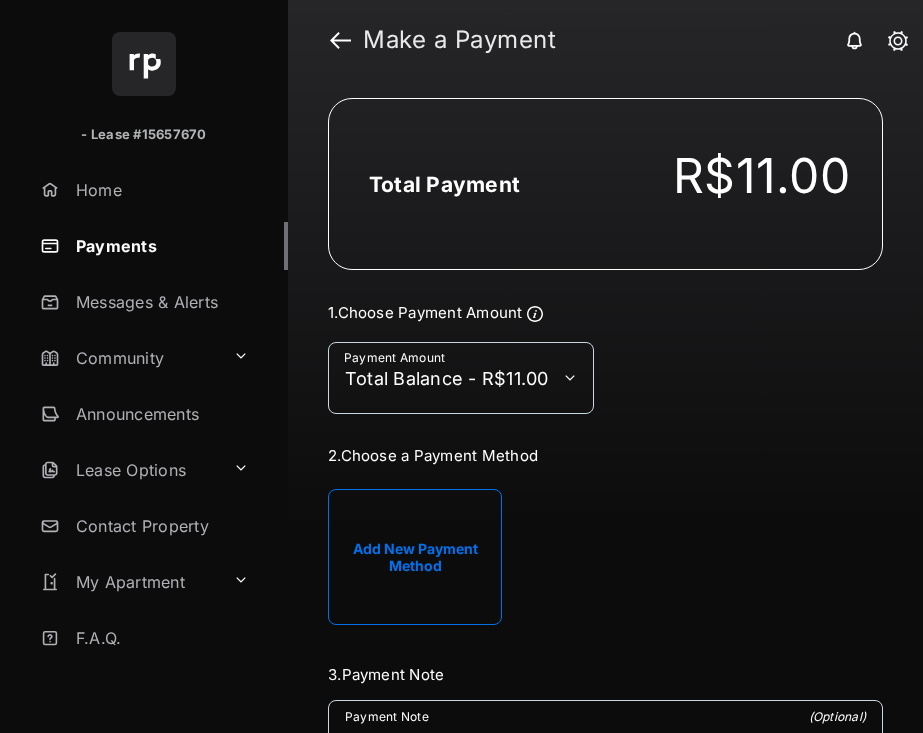 click on "**********" at bounding box center [461, 378] 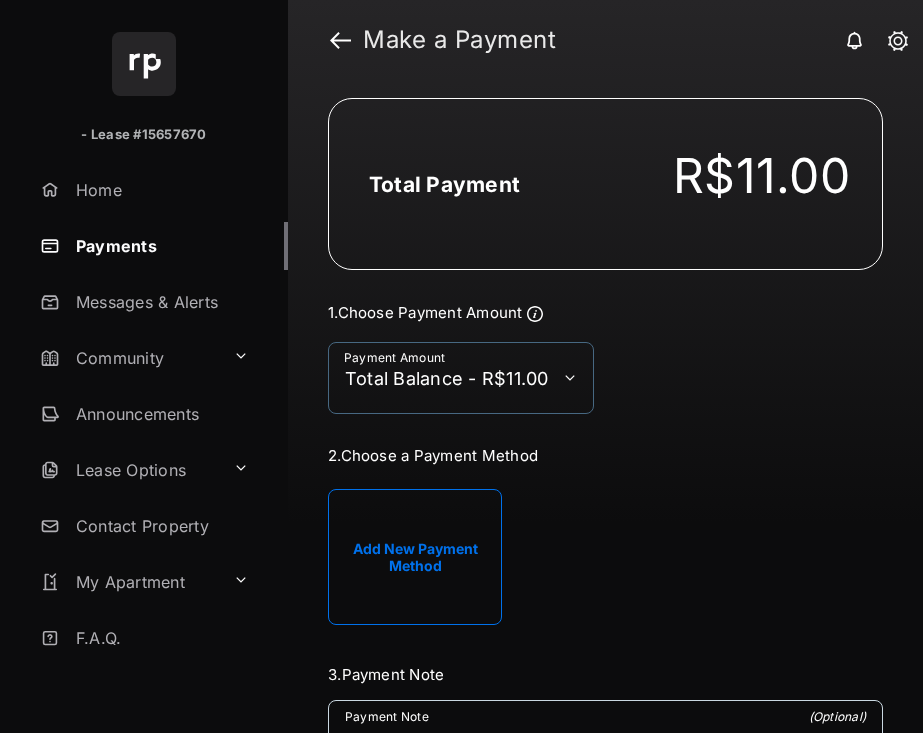 click on "**********" at bounding box center (461, 378) 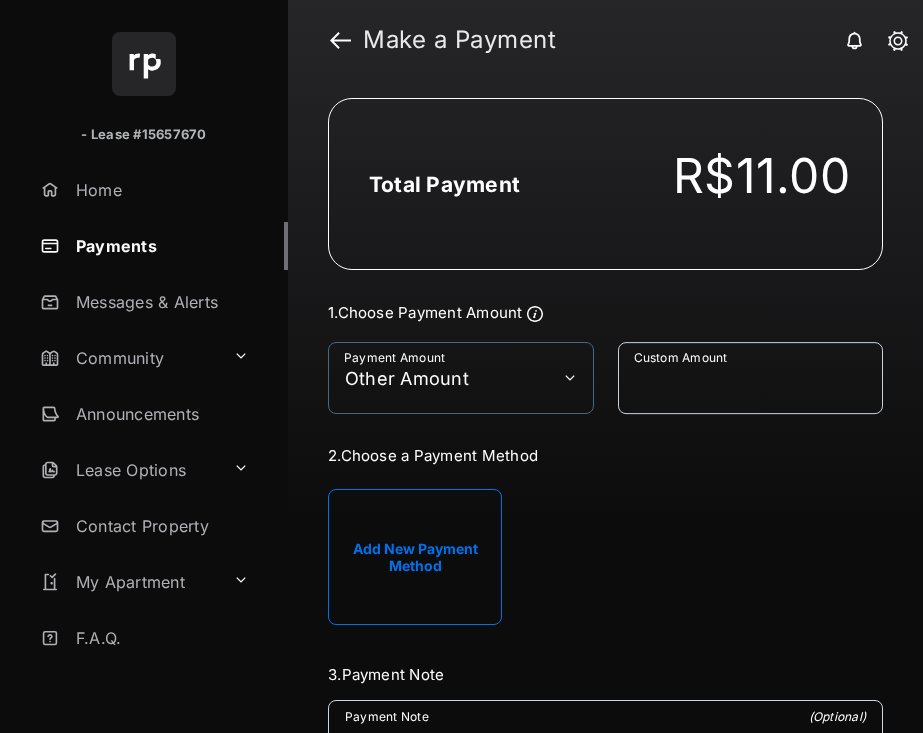 click on "**********" at bounding box center (461, 378) 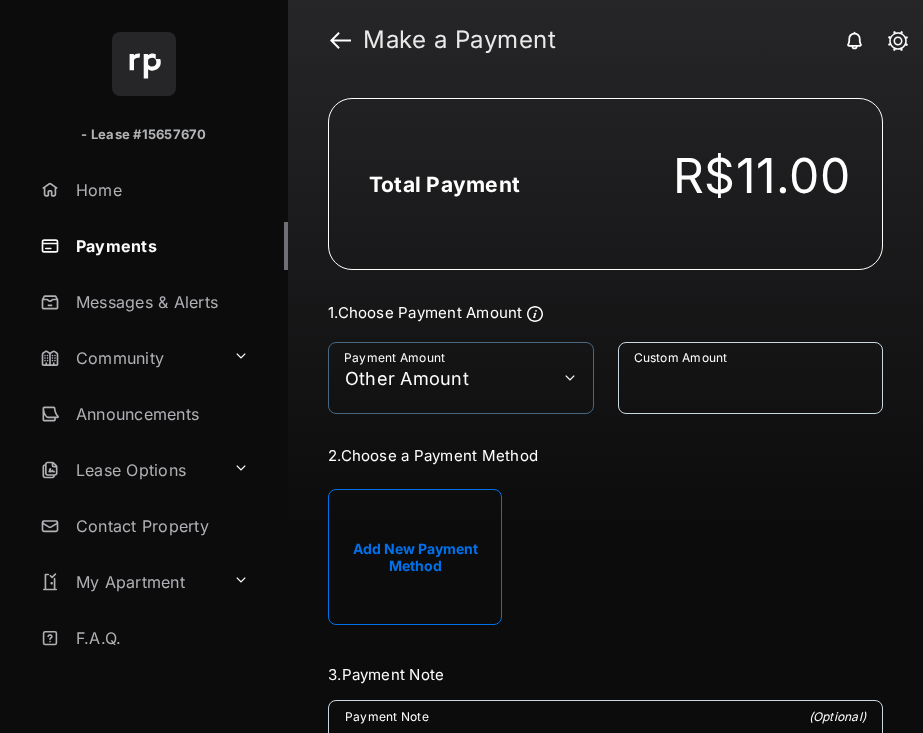 select on "**********" 